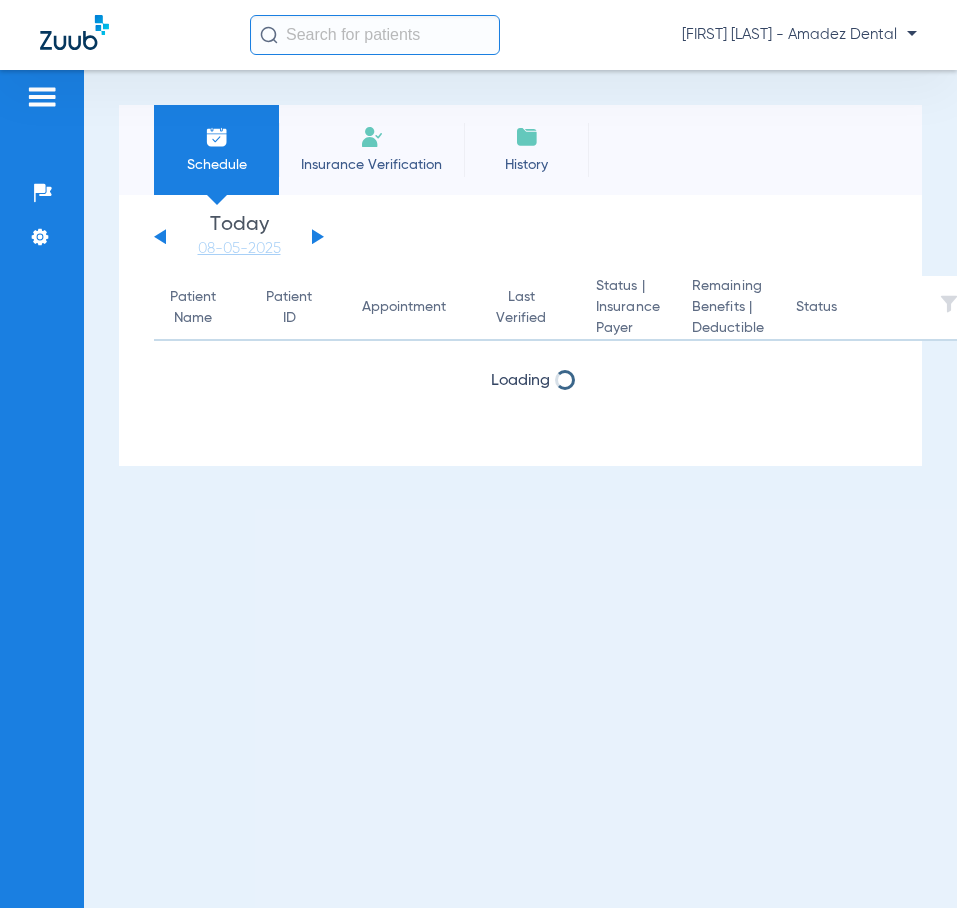 scroll, scrollTop: 0, scrollLeft: 0, axis: both 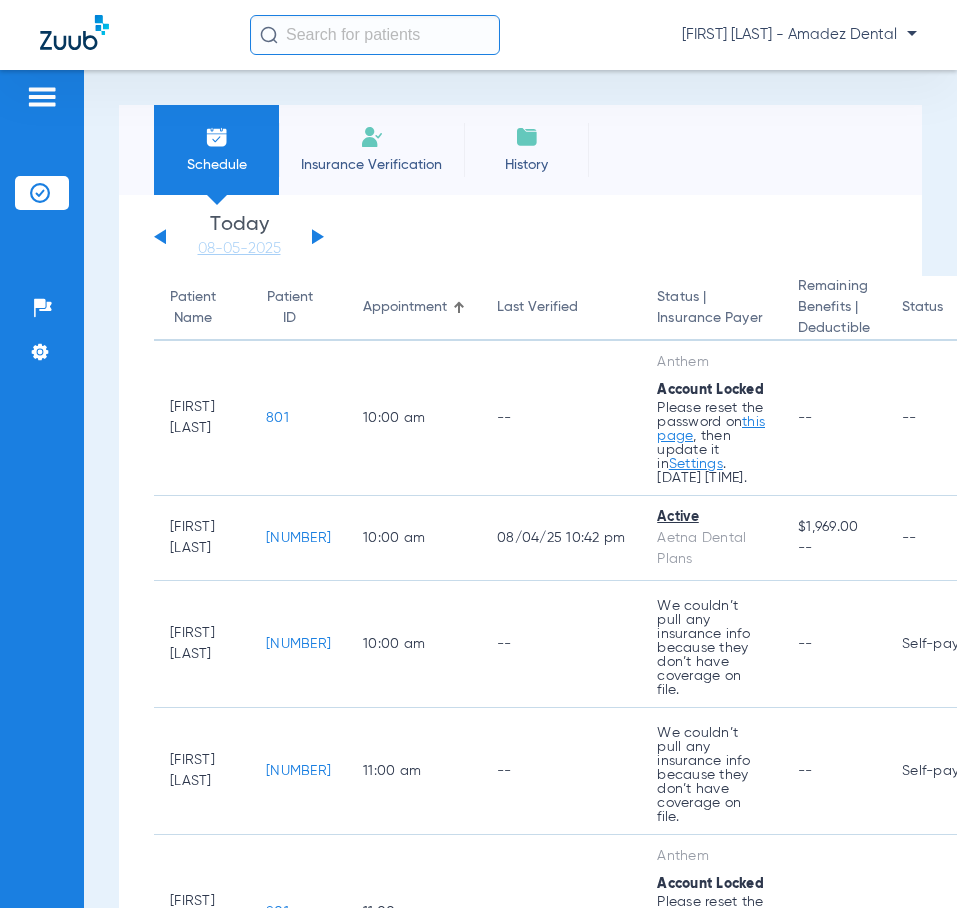 drag, startPoint x: 0, startPoint y: 0, endPoint x: 634, endPoint y: 257, distance: 684.1089 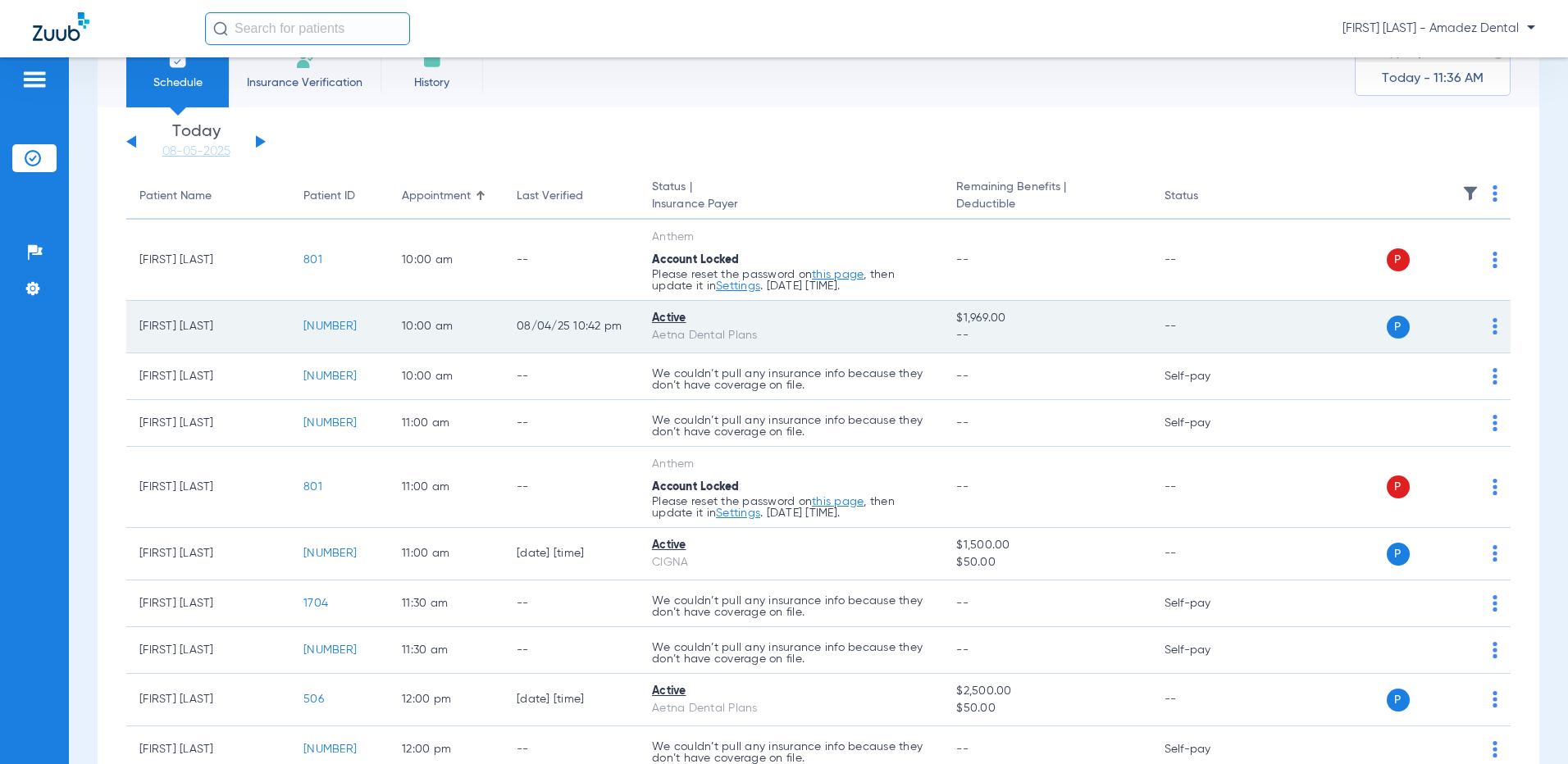 scroll, scrollTop: 0, scrollLeft: 0, axis: both 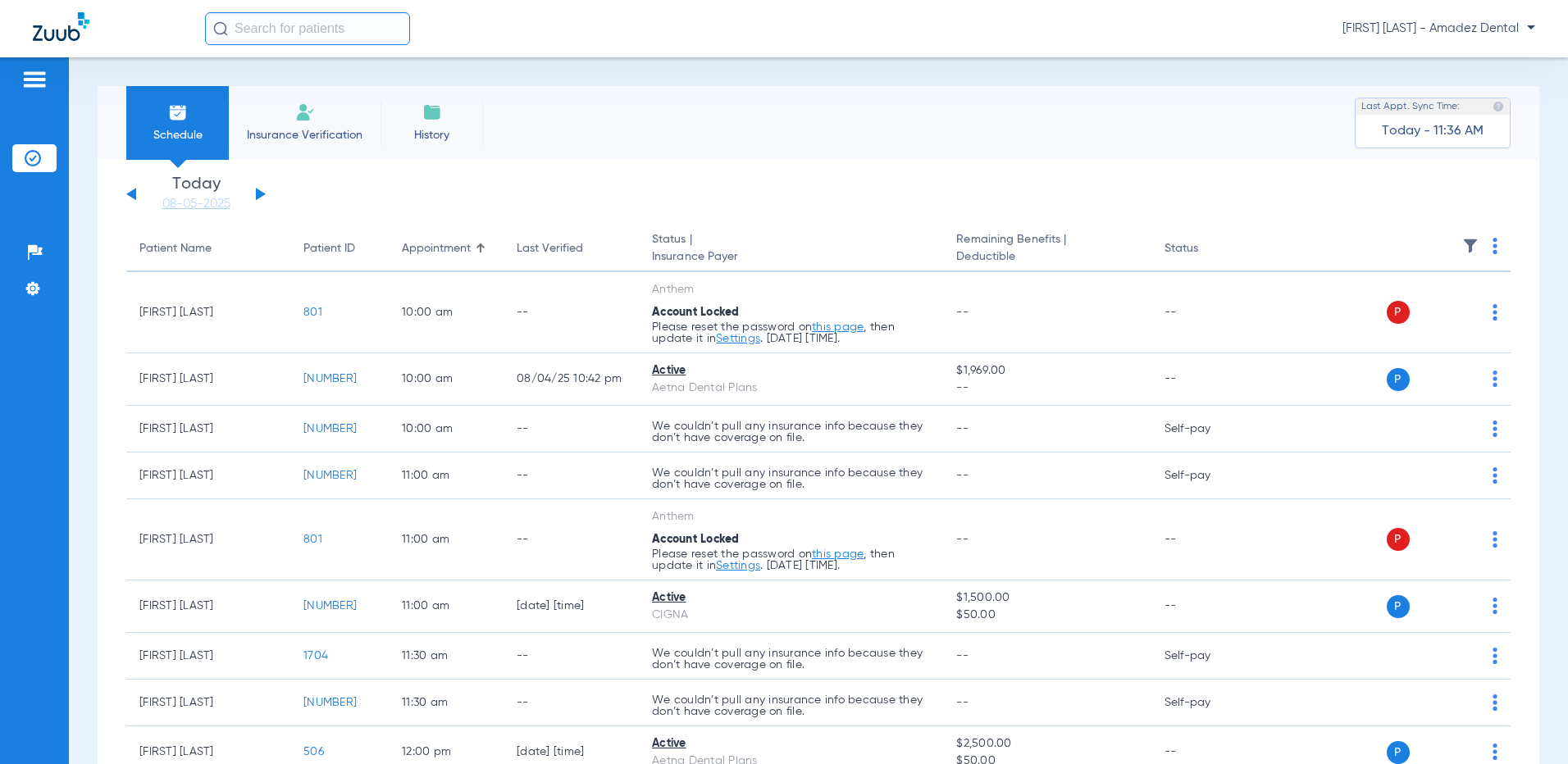 click on "History" 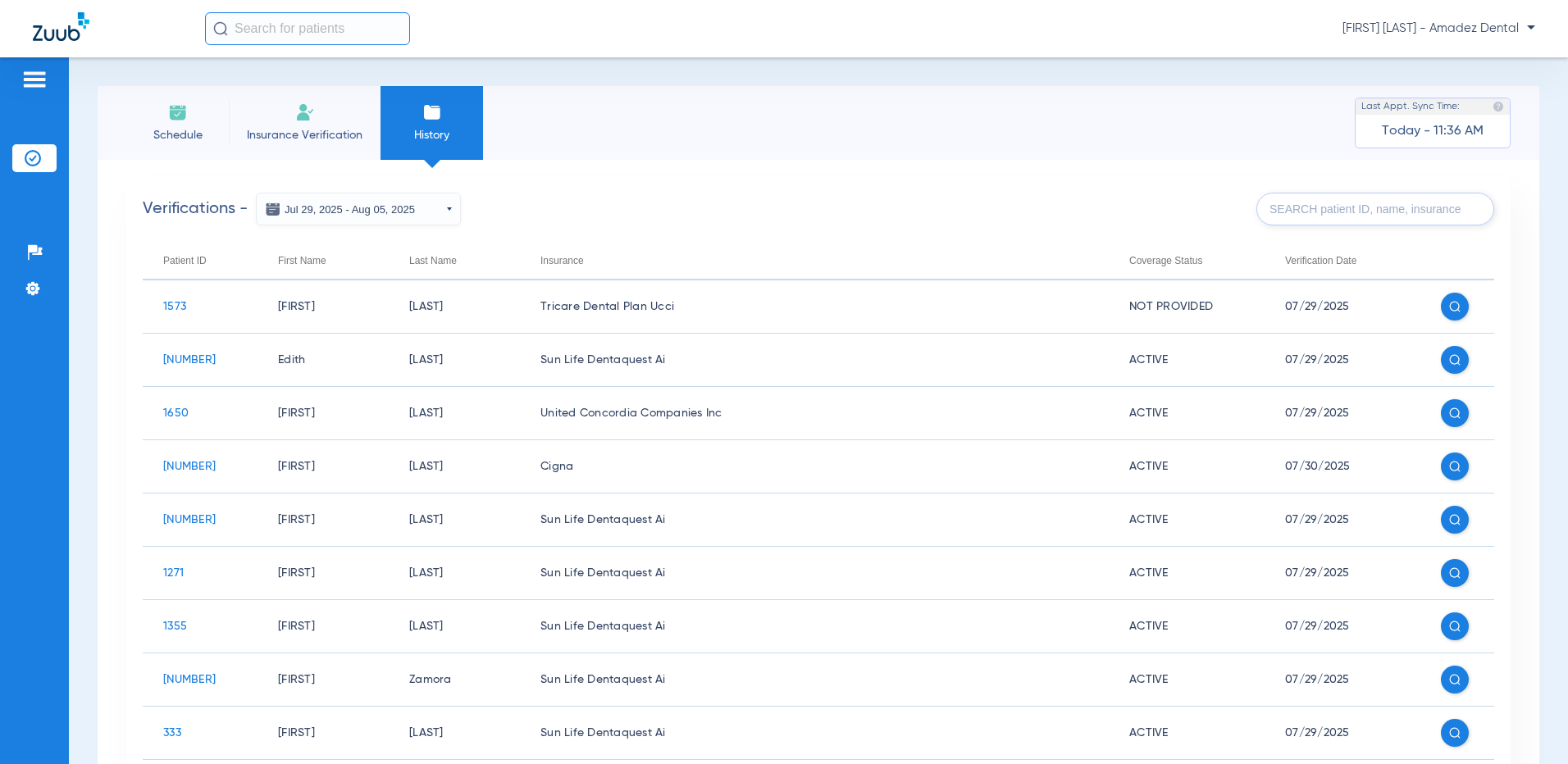 click 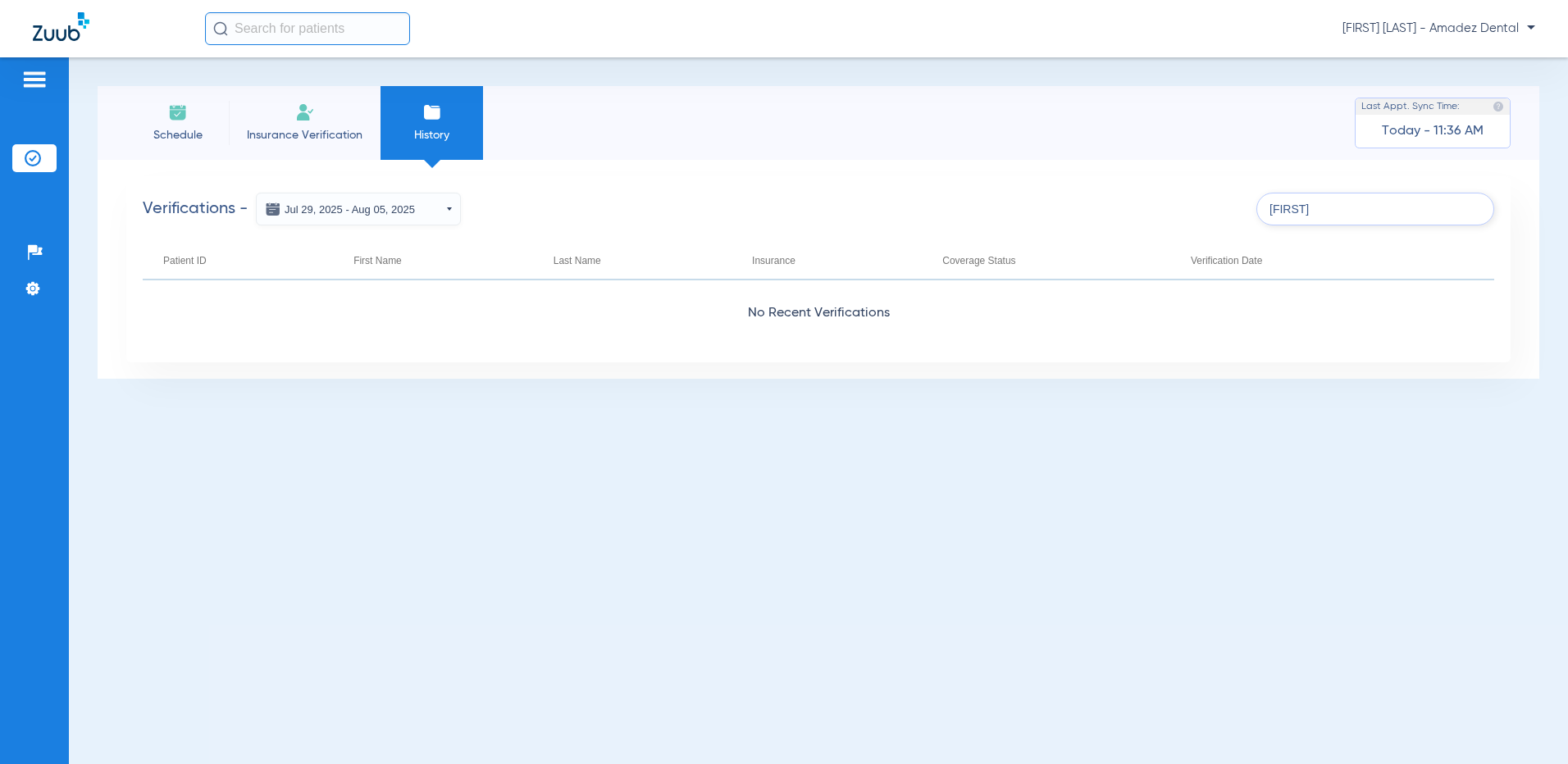 type on "[FIRST]" 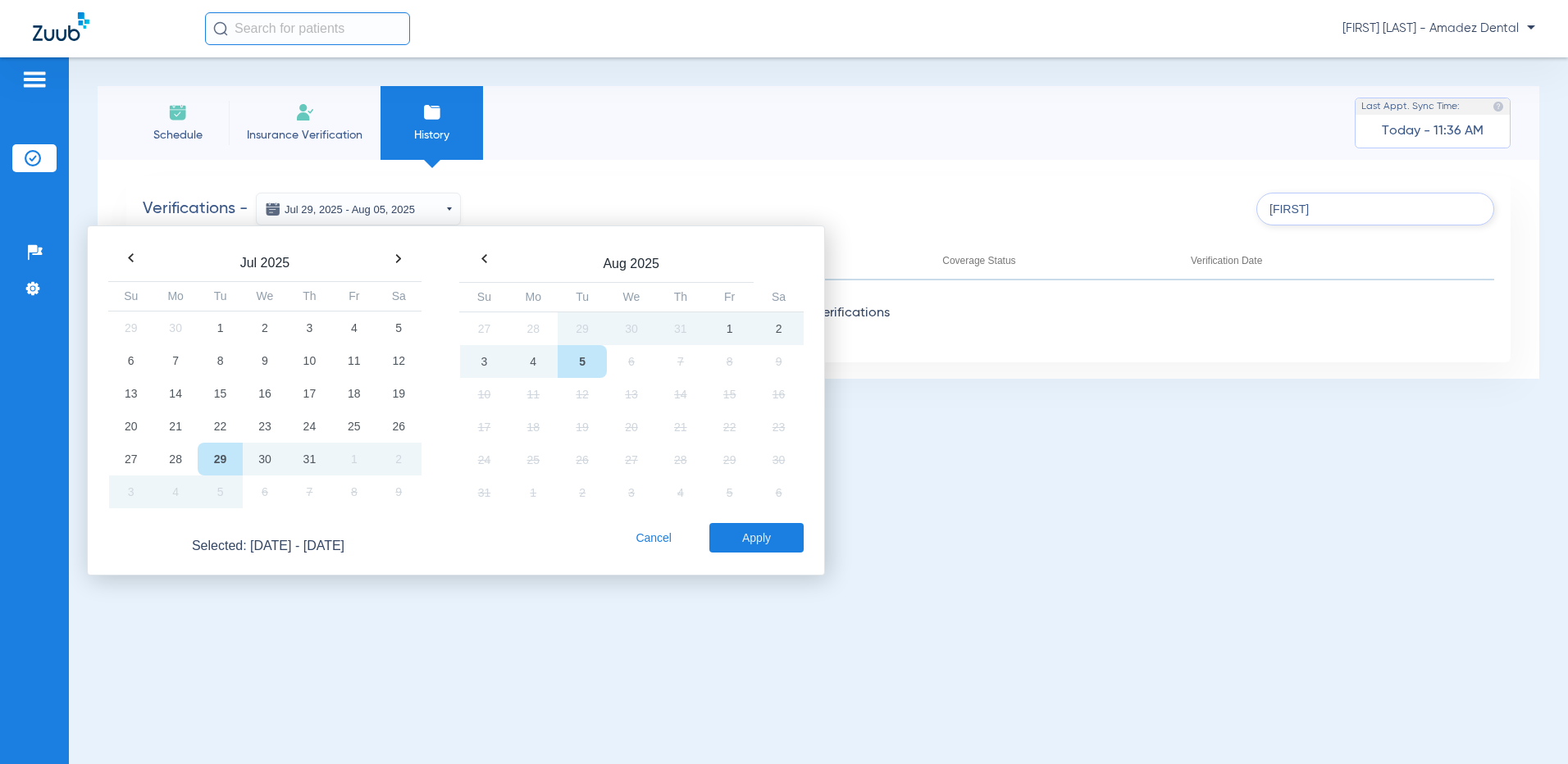 click on "Jul 29, 2025 - Aug 05, 2025" 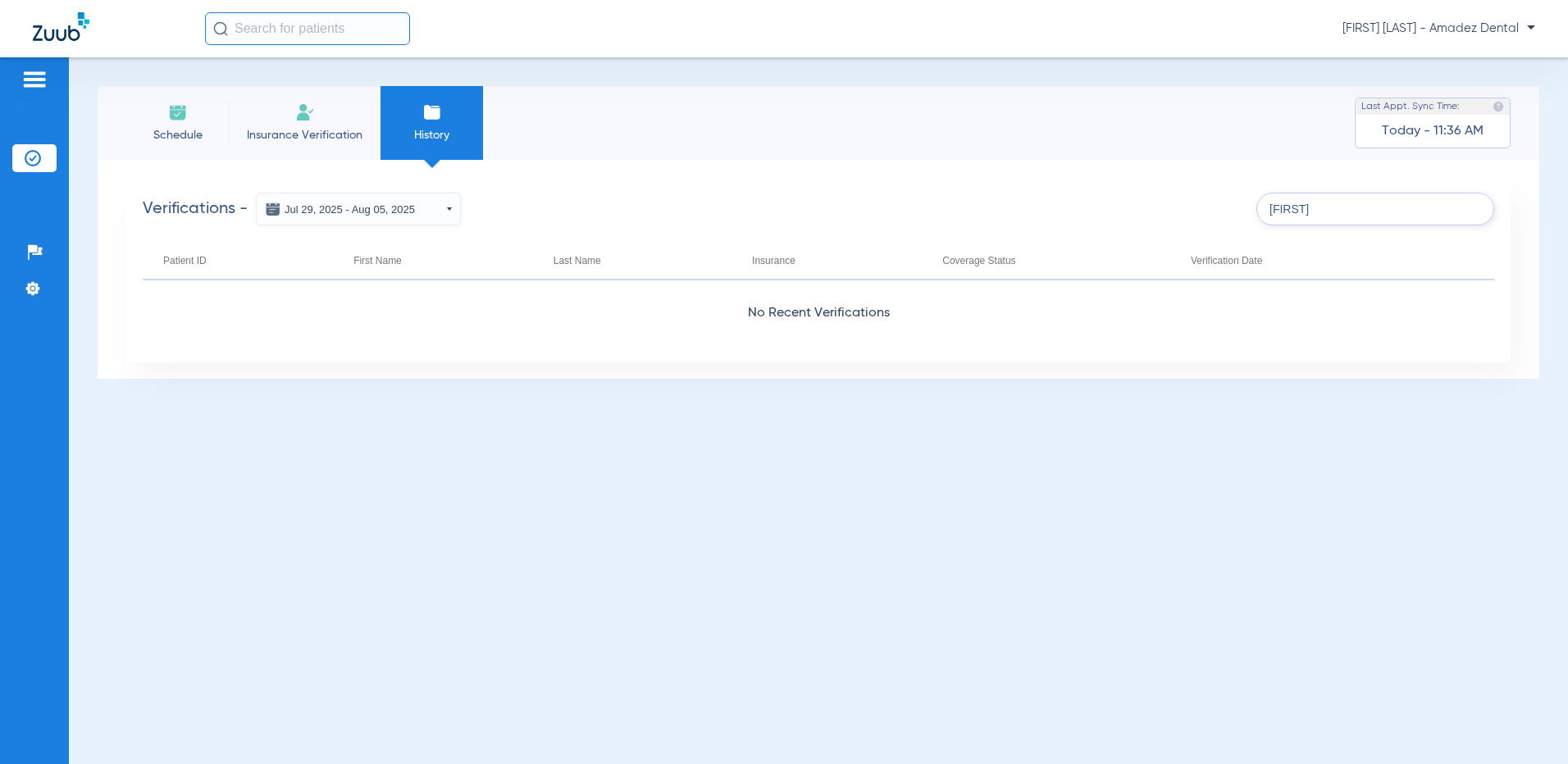 drag, startPoint x: 1343, startPoint y: 212, endPoint x: 973, endPoint y: 246, distance: 371.5589 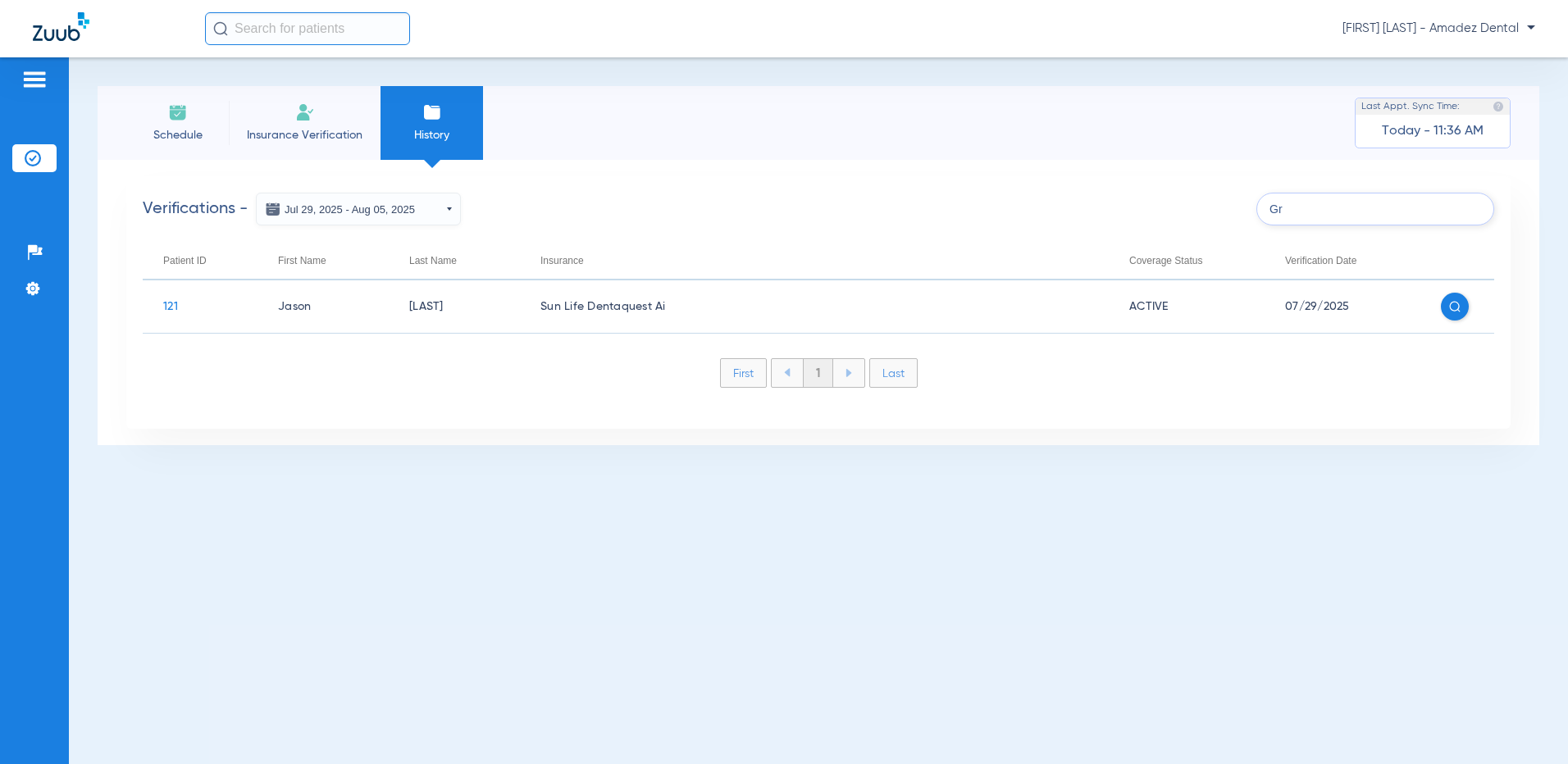 type on "Gr" 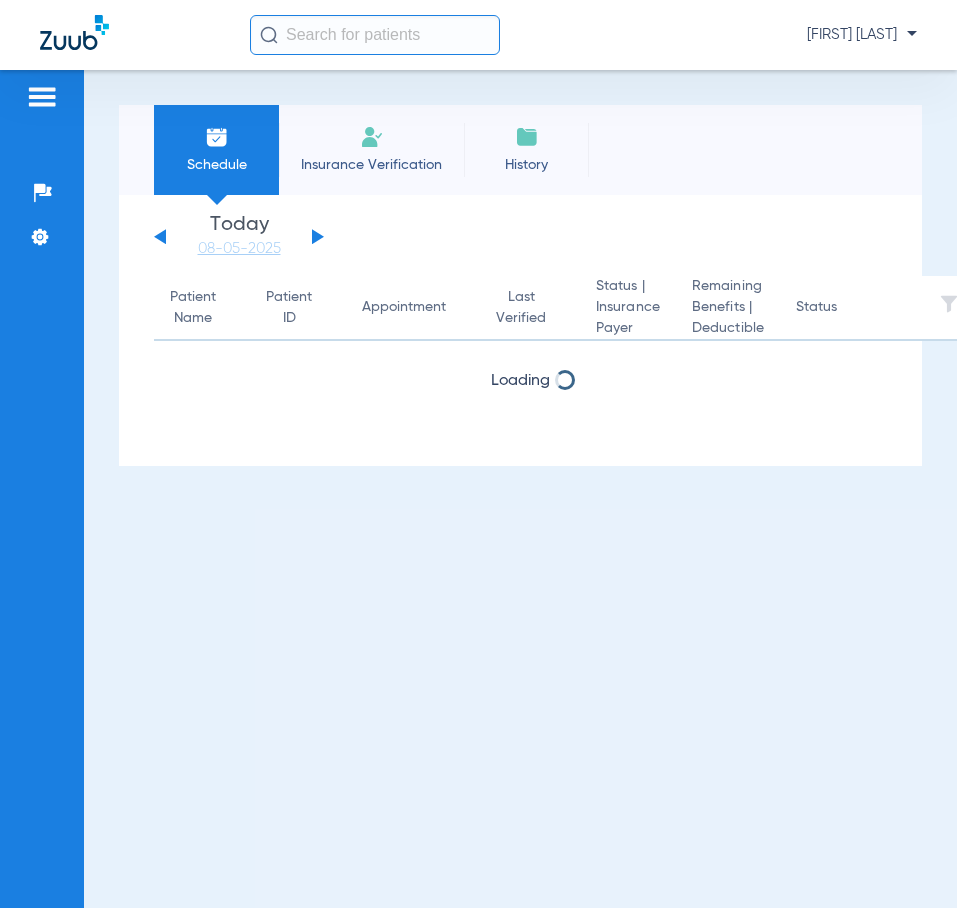 scroll, scrollTop: 0, scrollLeft: 0, axis: both 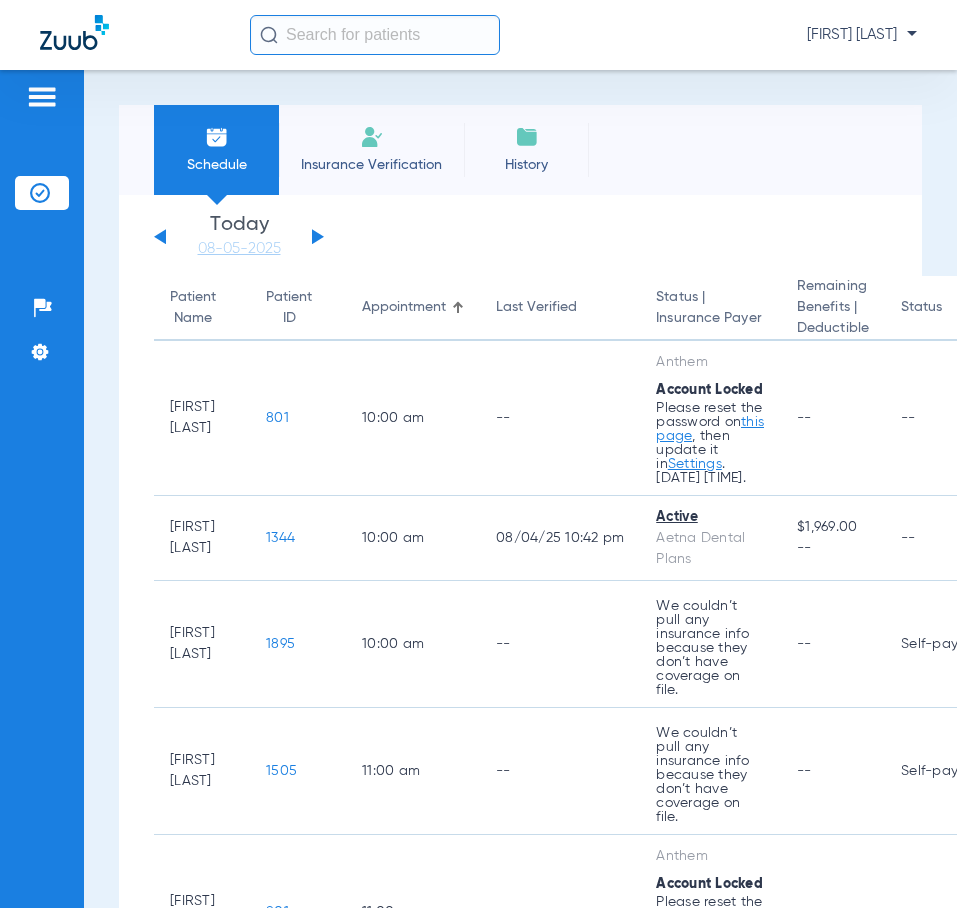 click on "Insurance Verification" 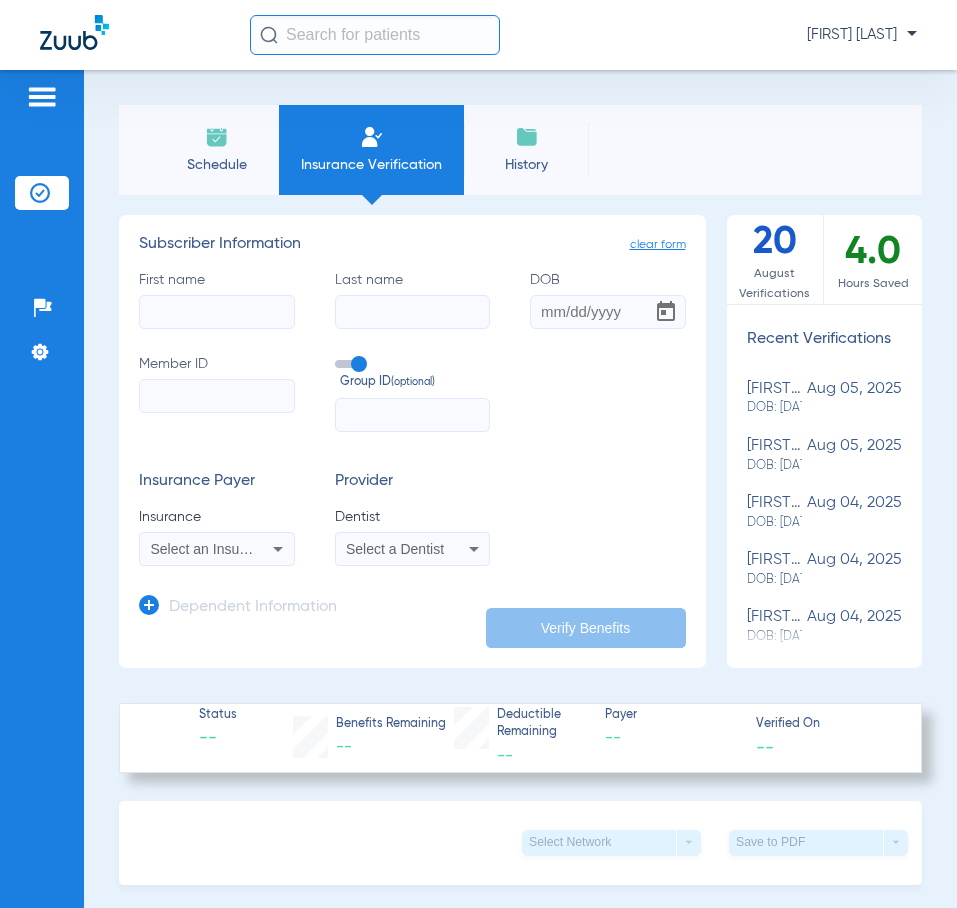 click on "First name" 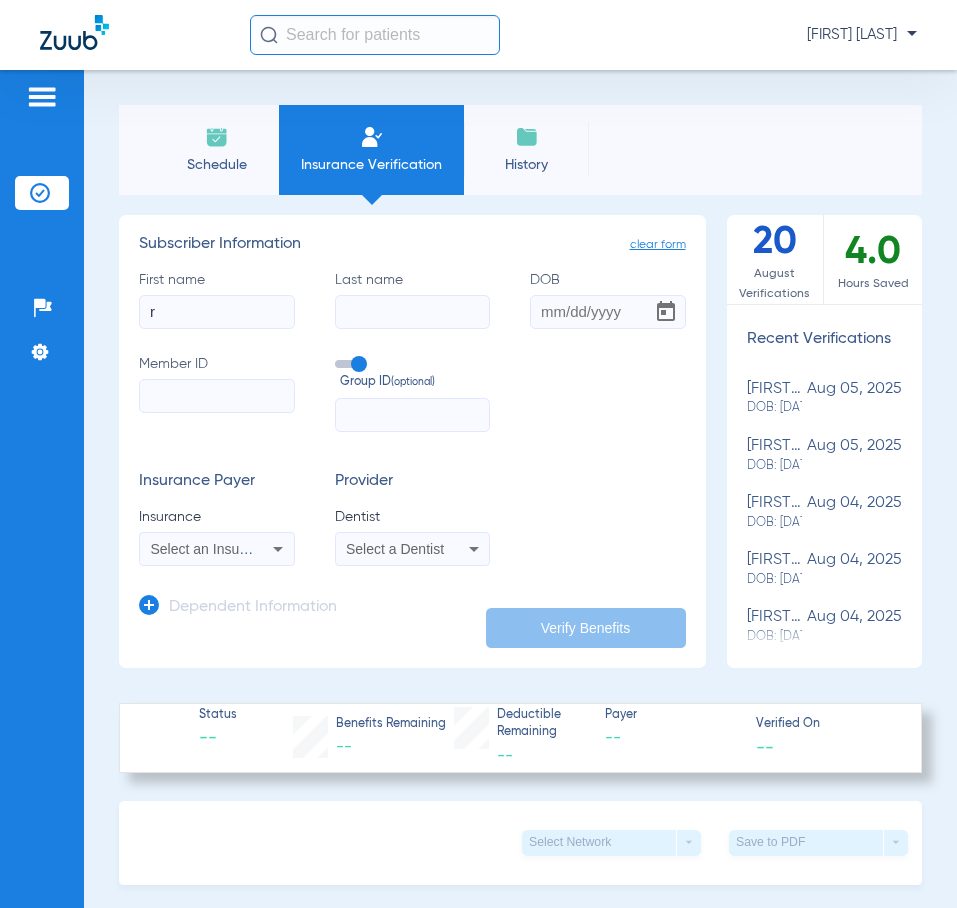 type on "Ronald" 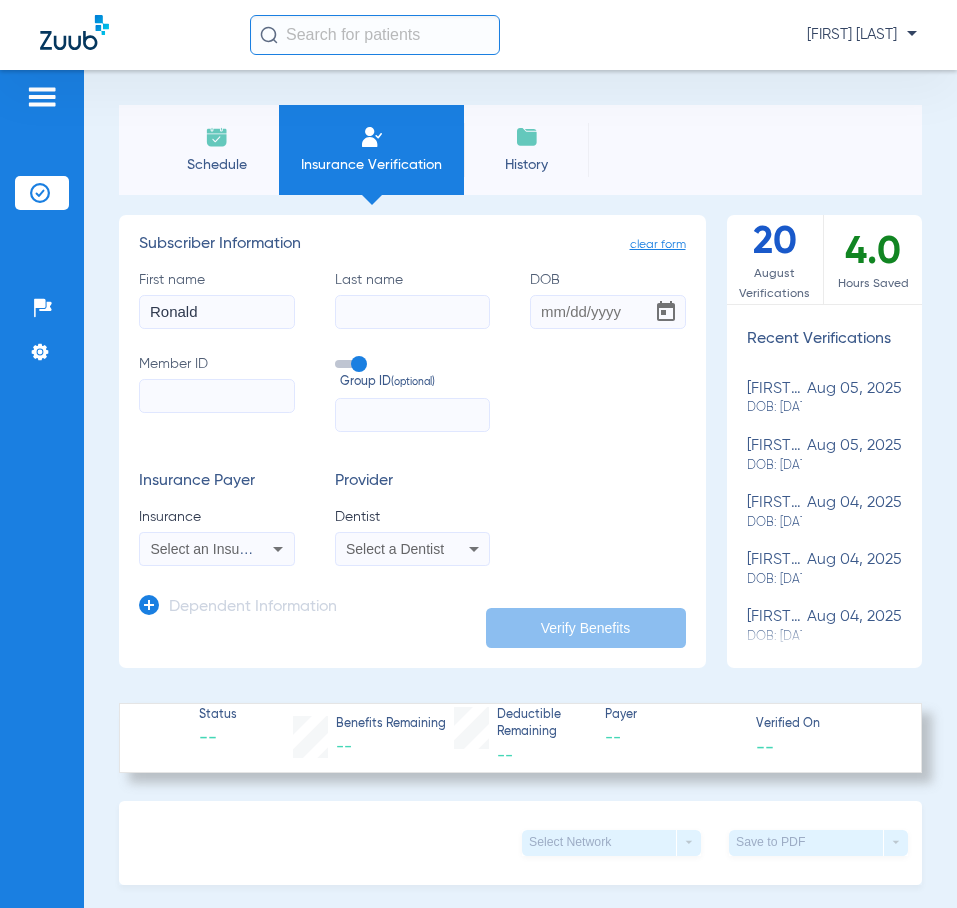 type on "[LAST]" 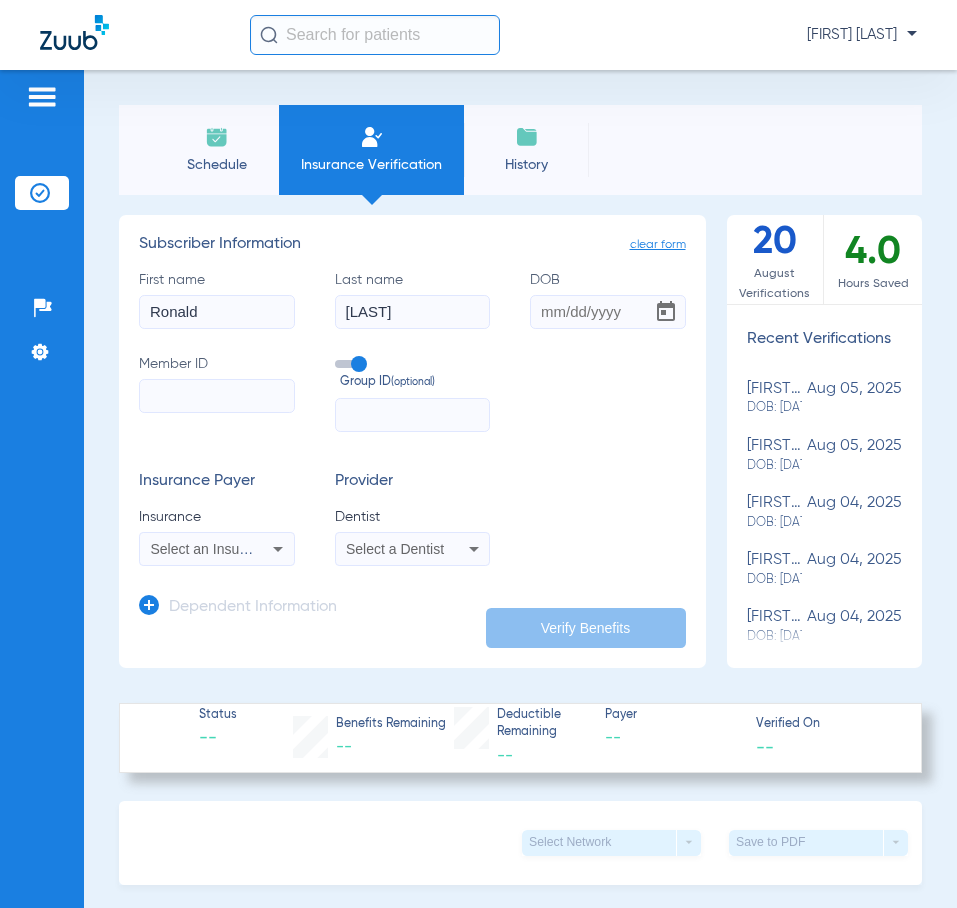 type on "[DATE]" 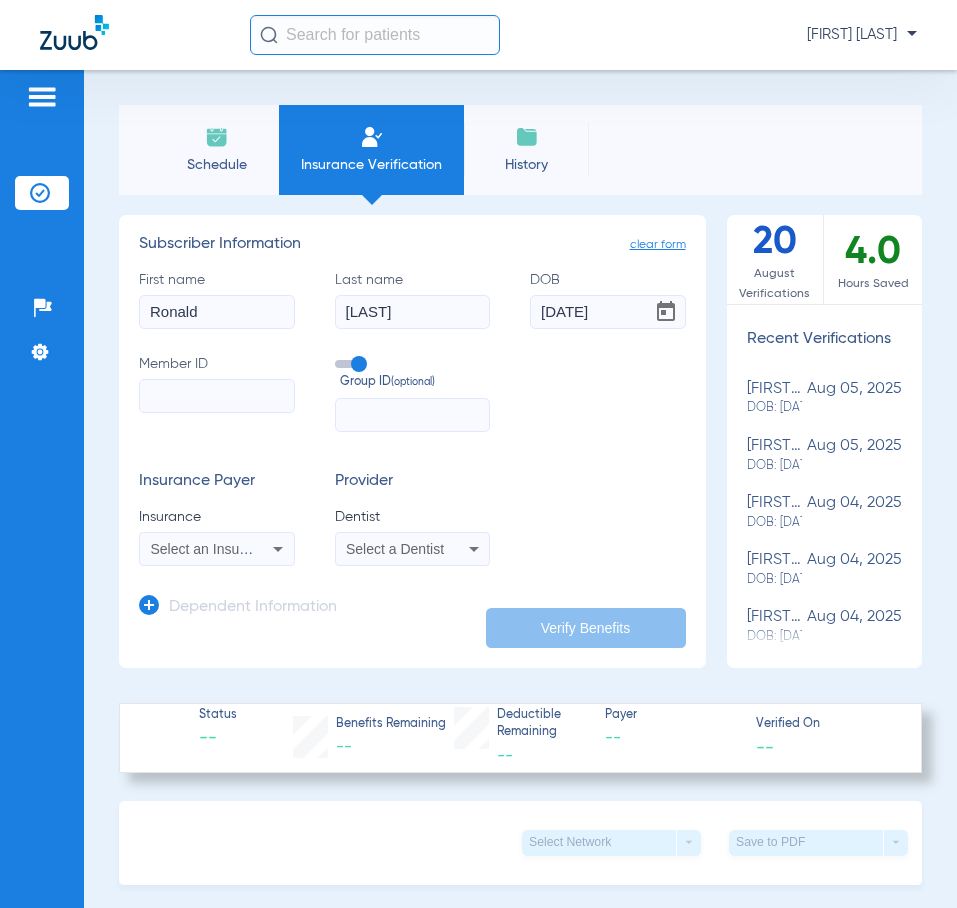 type on "[FIRST]" 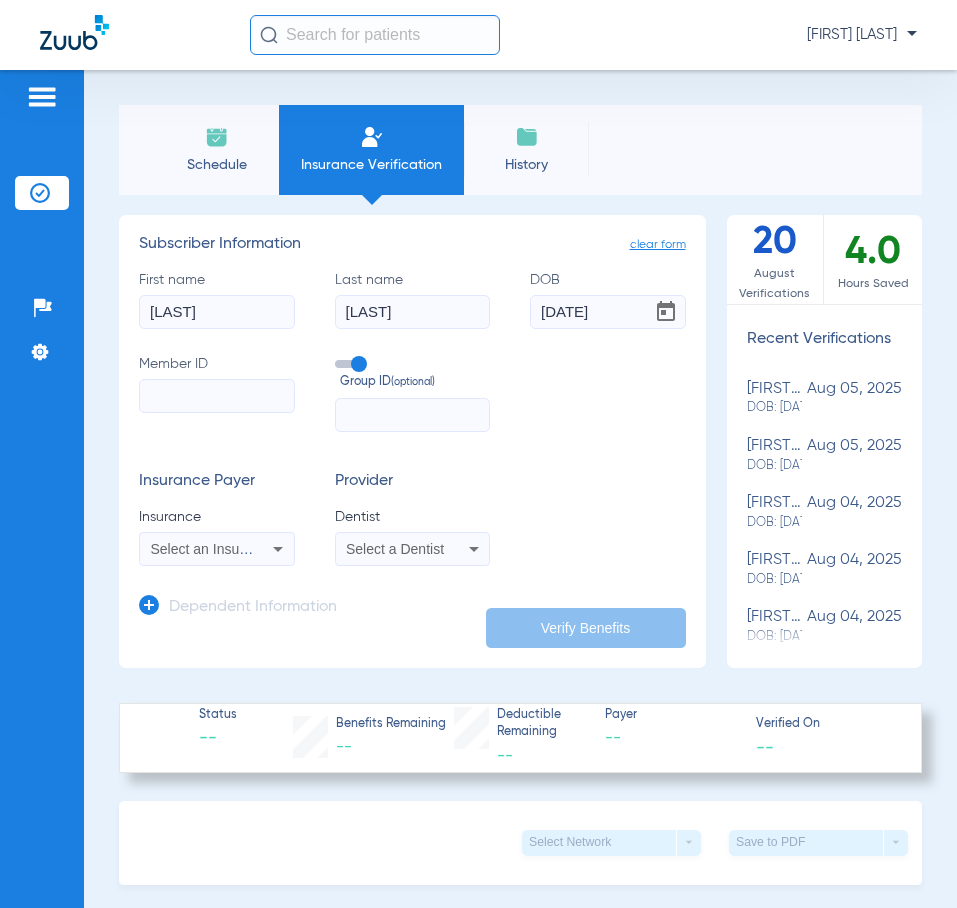 click on "Member ID" 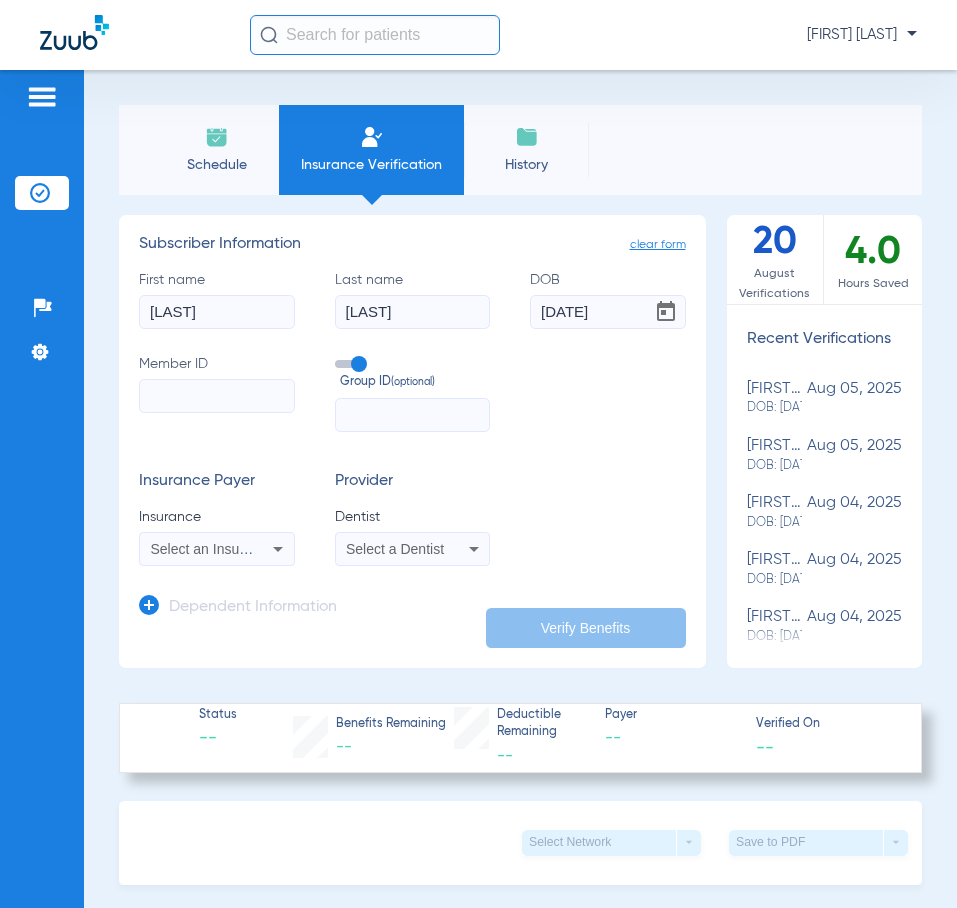 paste on "[DATE]" 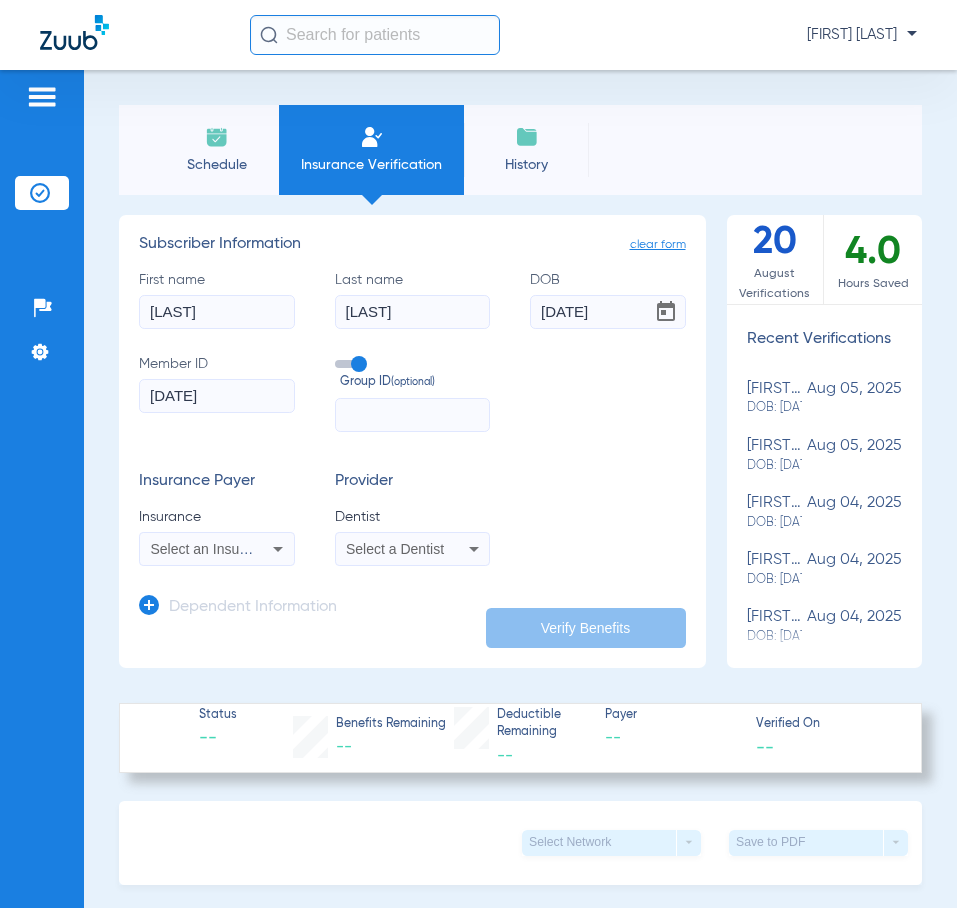 type on "[DATE]" 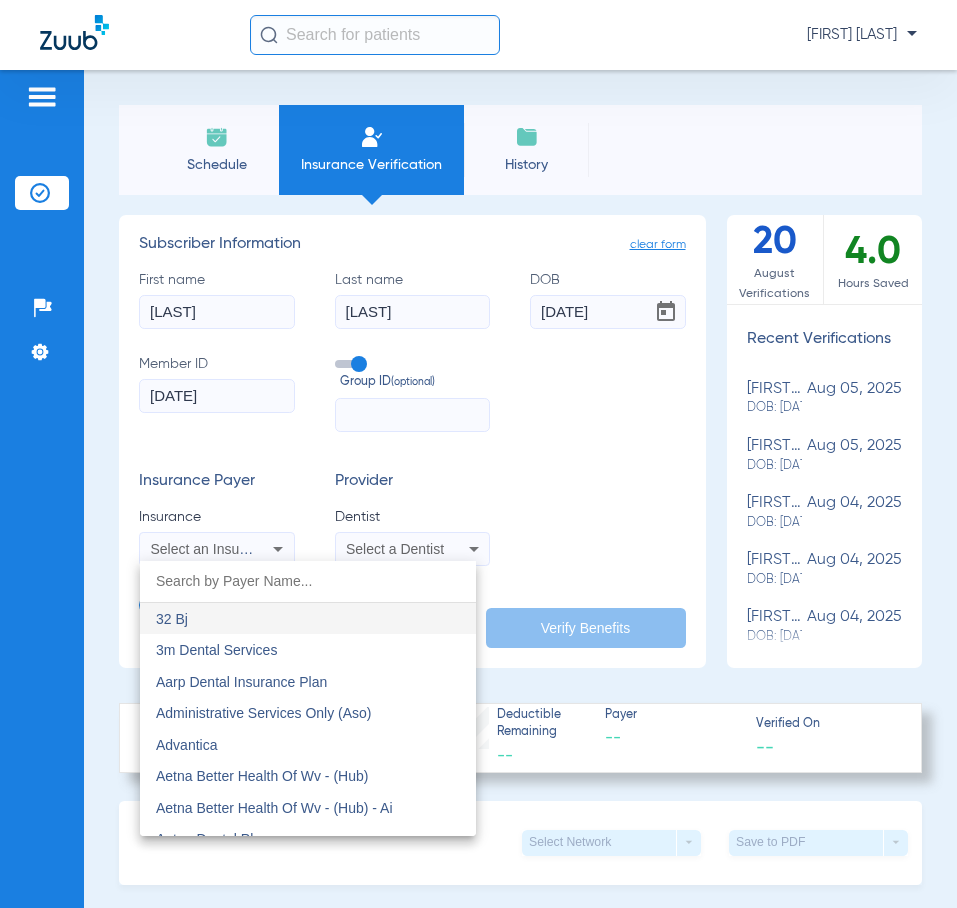 click at bounding box center [308, 581] 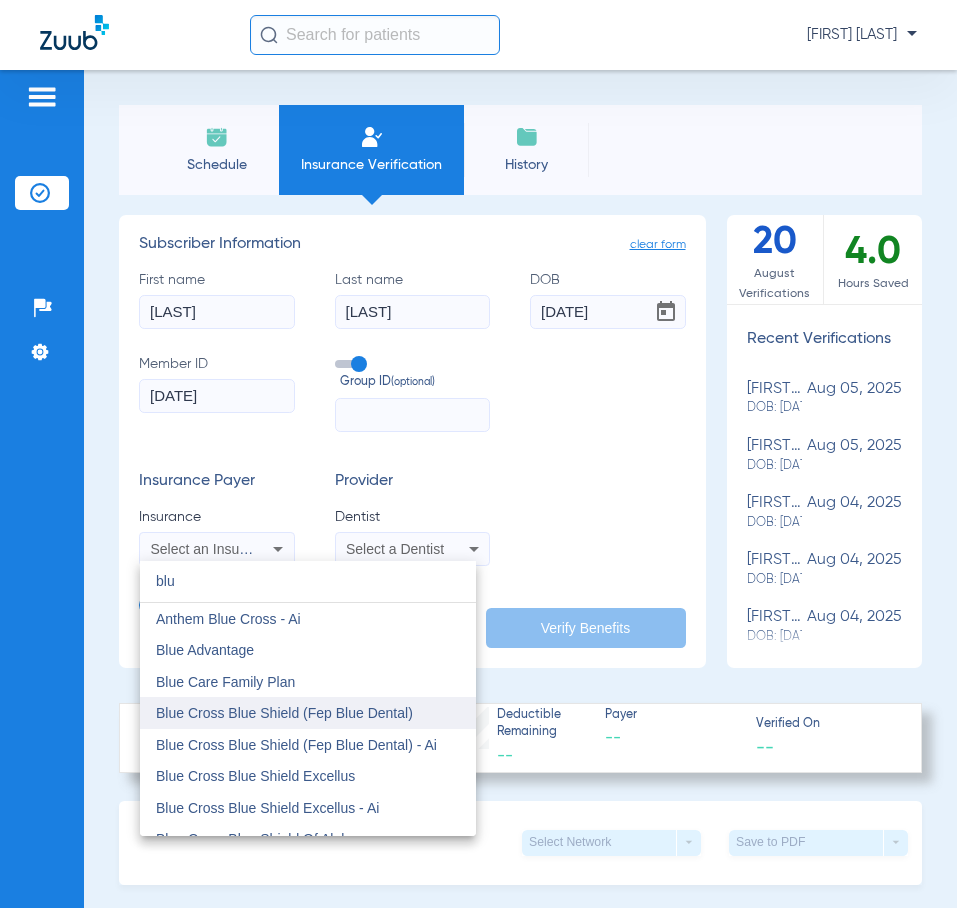 type on "blu" 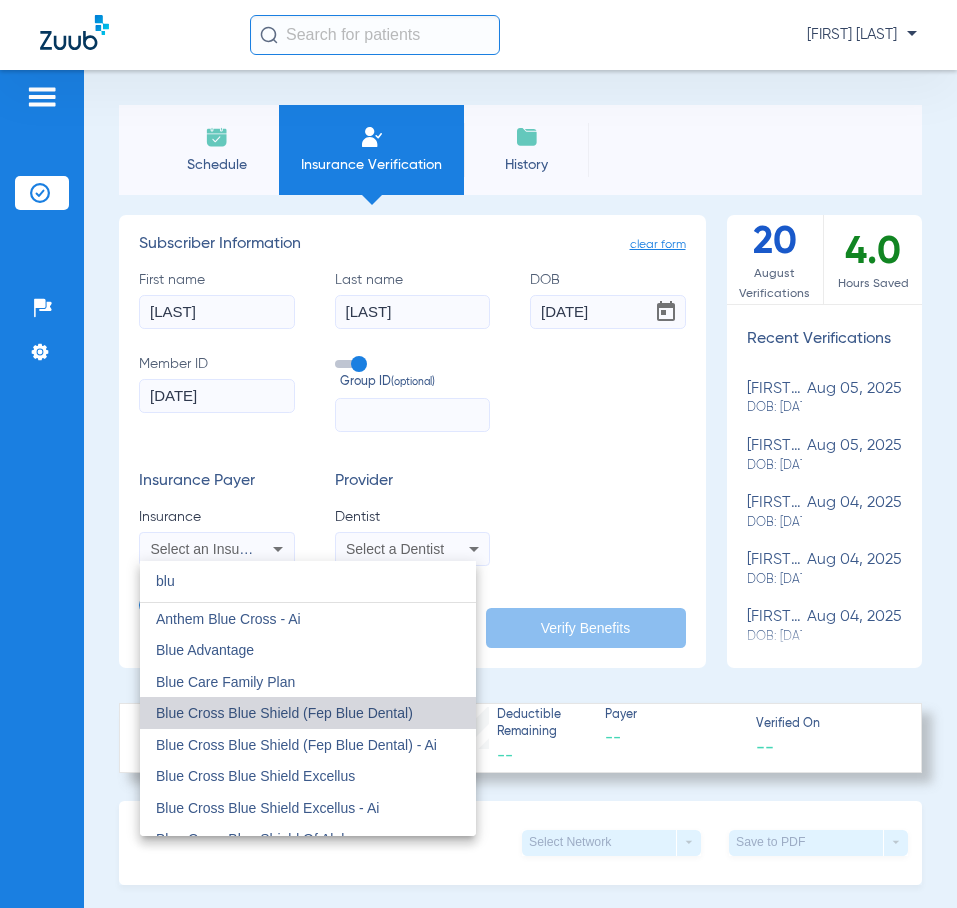 click on "Blue Cross Blue Shield (Fep Blue Dental)" at bounding box center (284, 713) 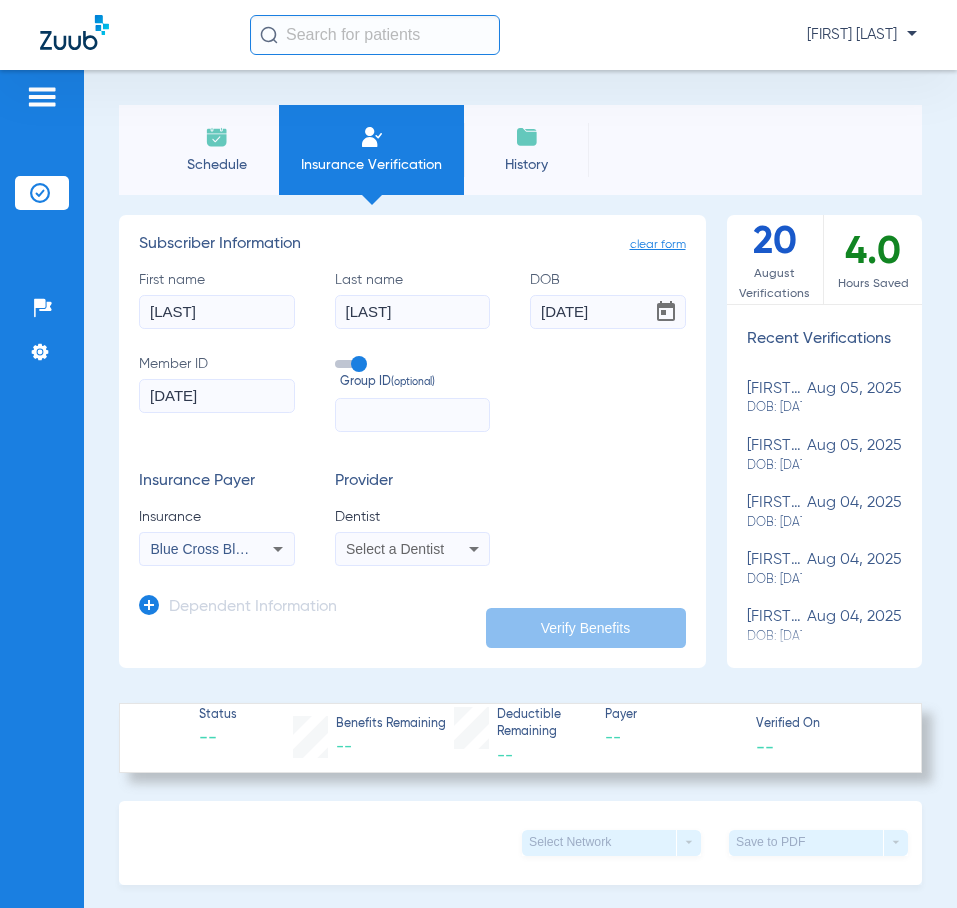 click on "Select a Dentist" at bounding box center (395, 549) 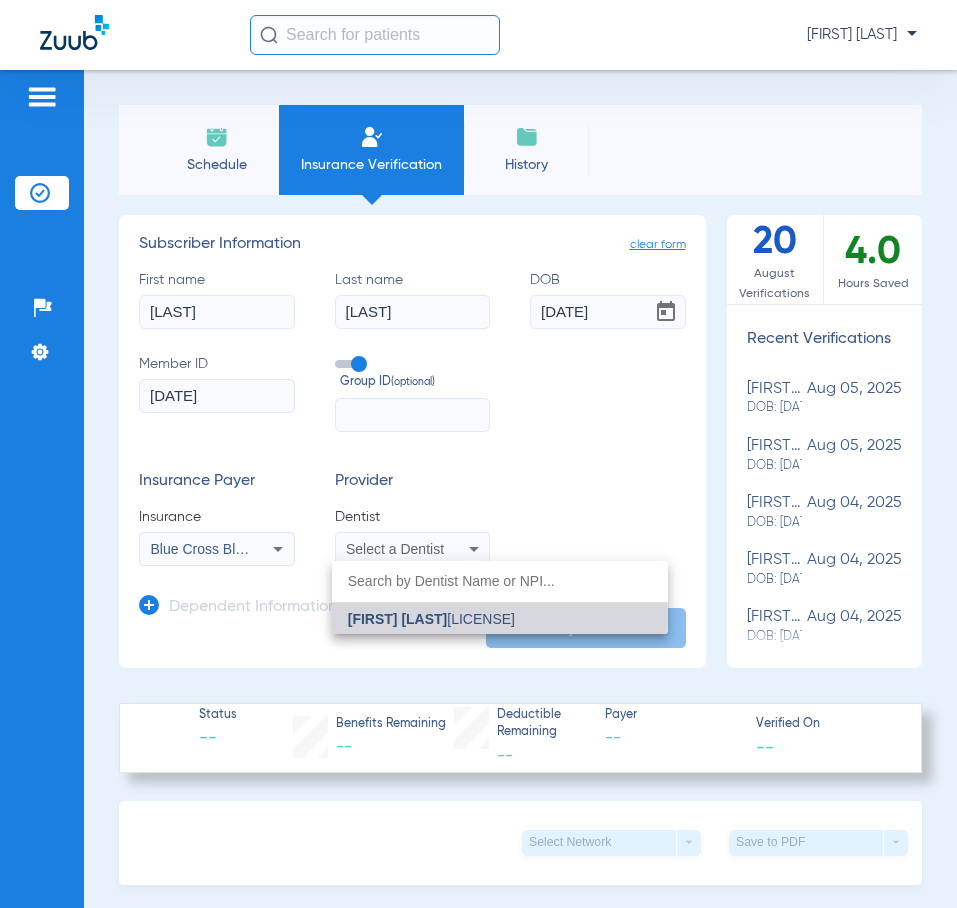 click on "Maria Amador" at bounding box center [398, 619] 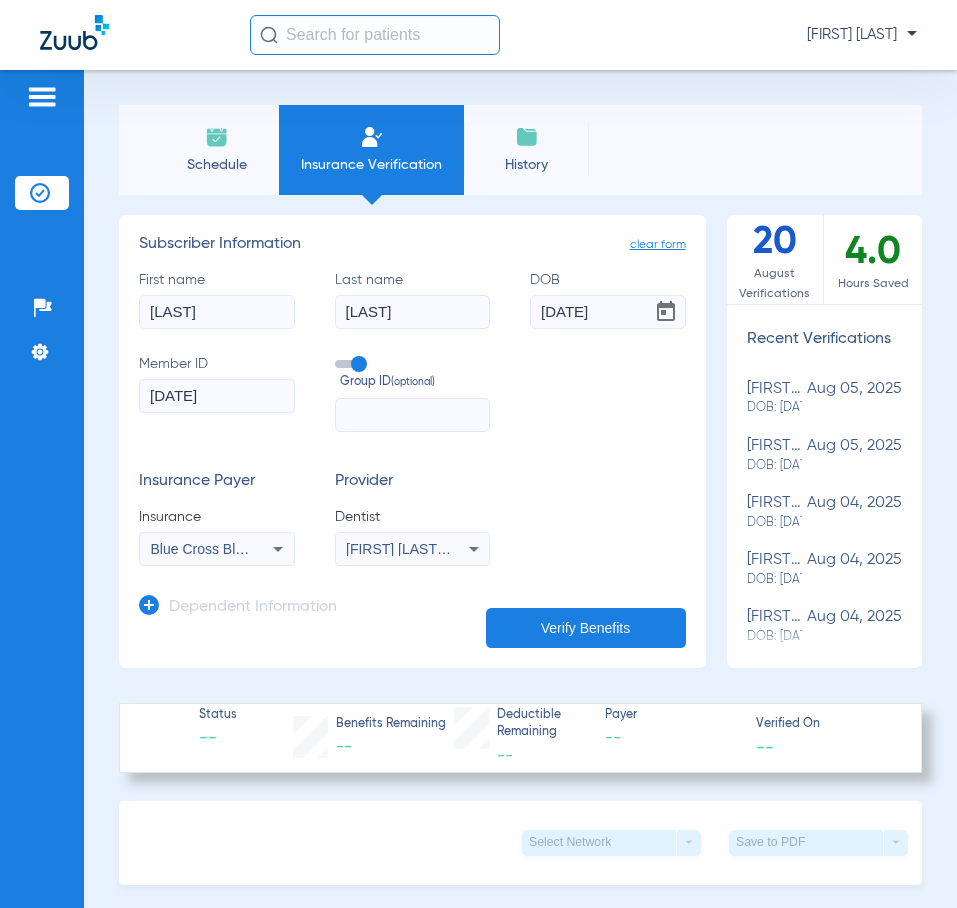click on "Verify Benefits" 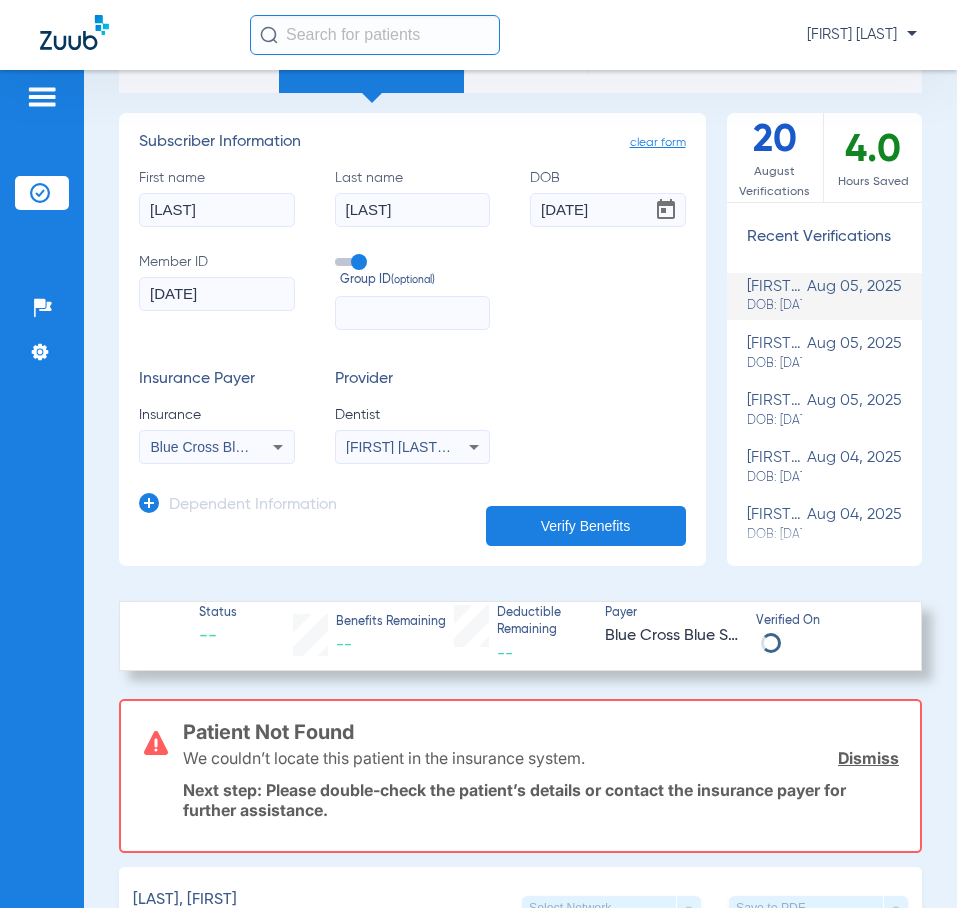 scroll, scrollTop: 100, scrollLeft: 0, axis: vertical 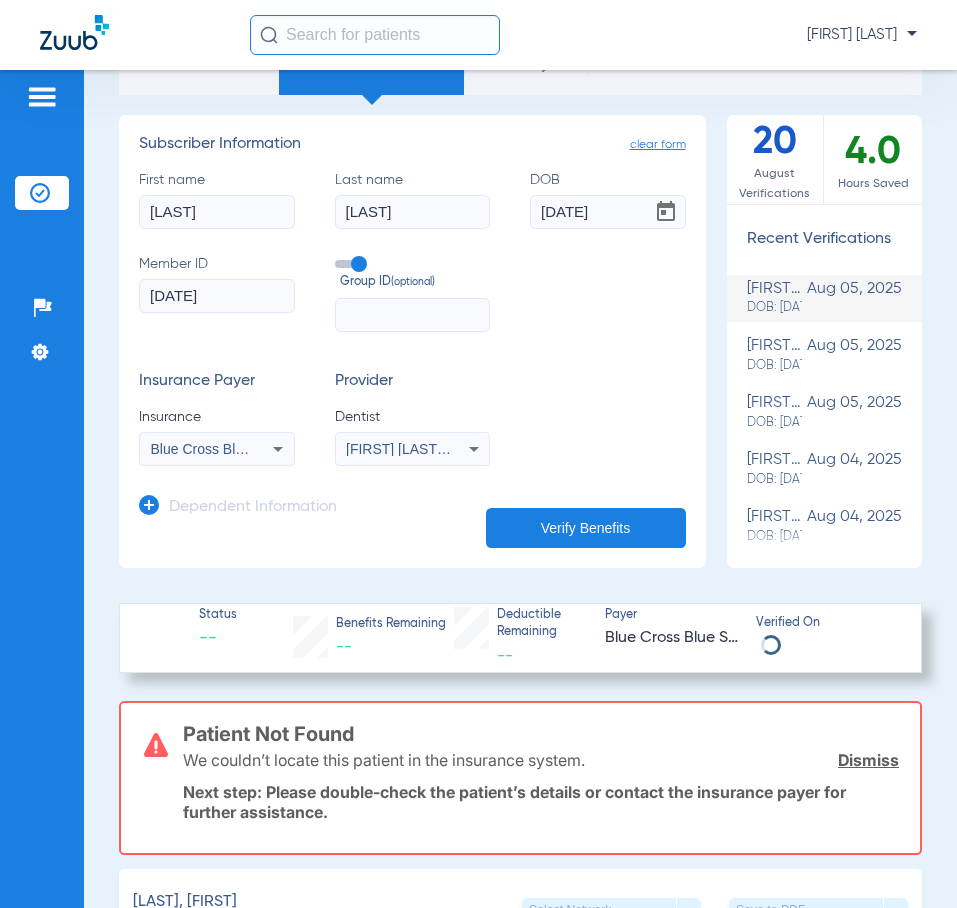 click on "Blue Cross Blue Shield (Fep Blue Dental)" at bounding box center [217, 449] 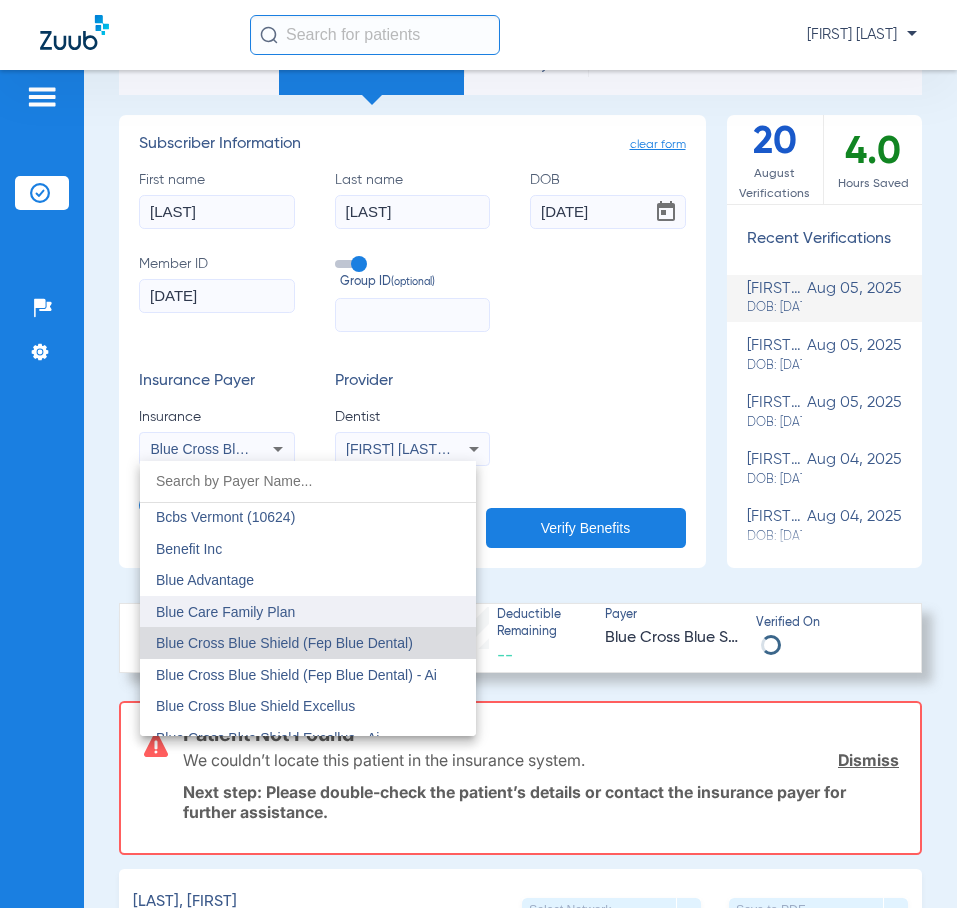 scroll, scrollTop: 1291, scrollLeft: 0, axis: vertical 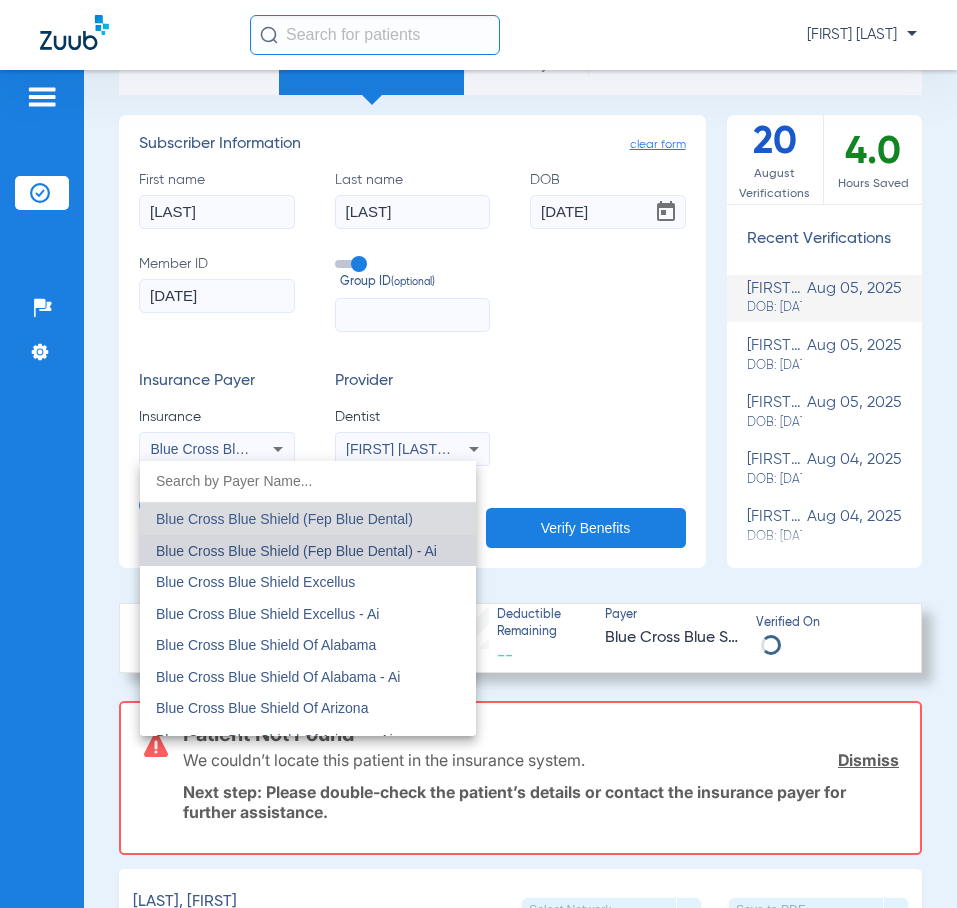 click on "Blue Cross Blue Shield (Fep Blue Dental) - Ai" at bounding box center (296, 551) 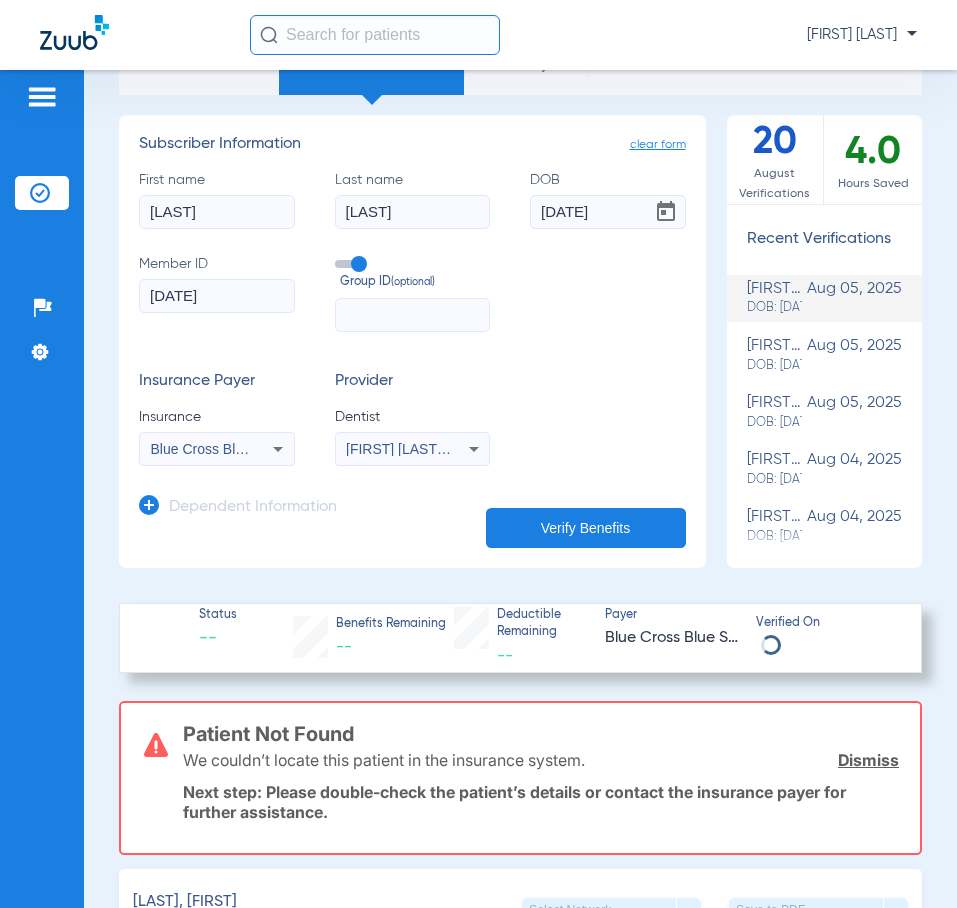click on "Verify Benefits" 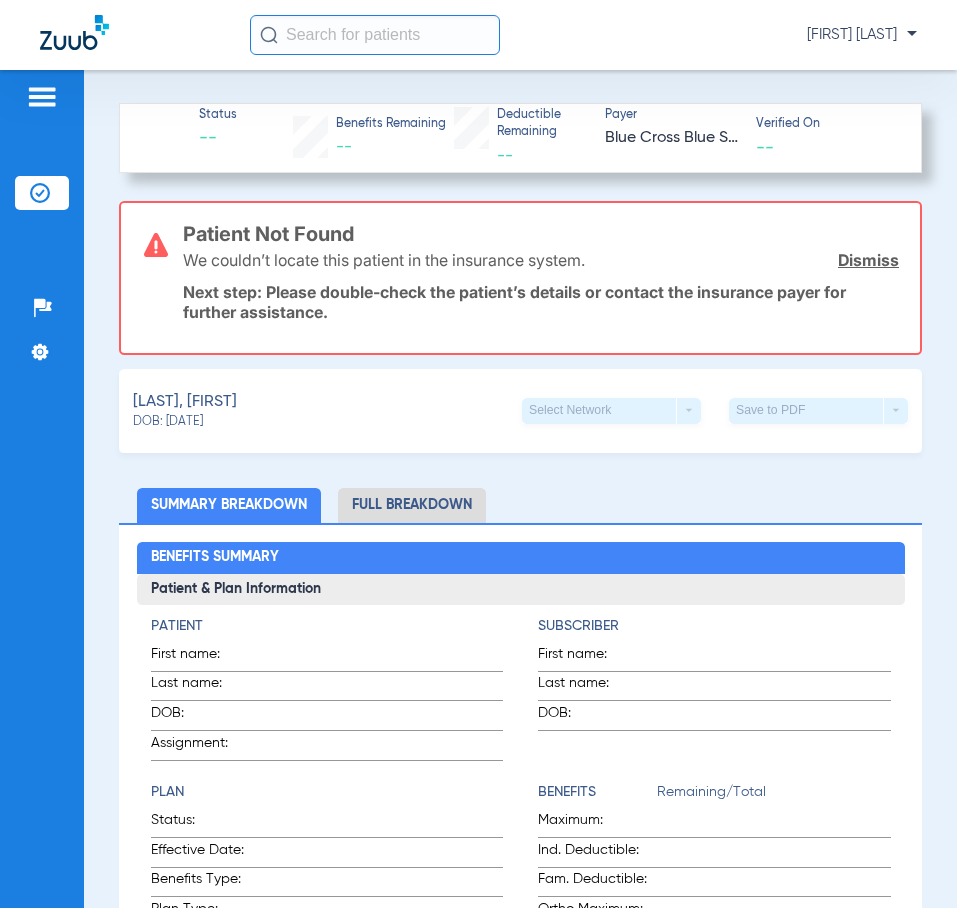 scroll, scrollTop: 0, scrollLeft: 0, axis: both 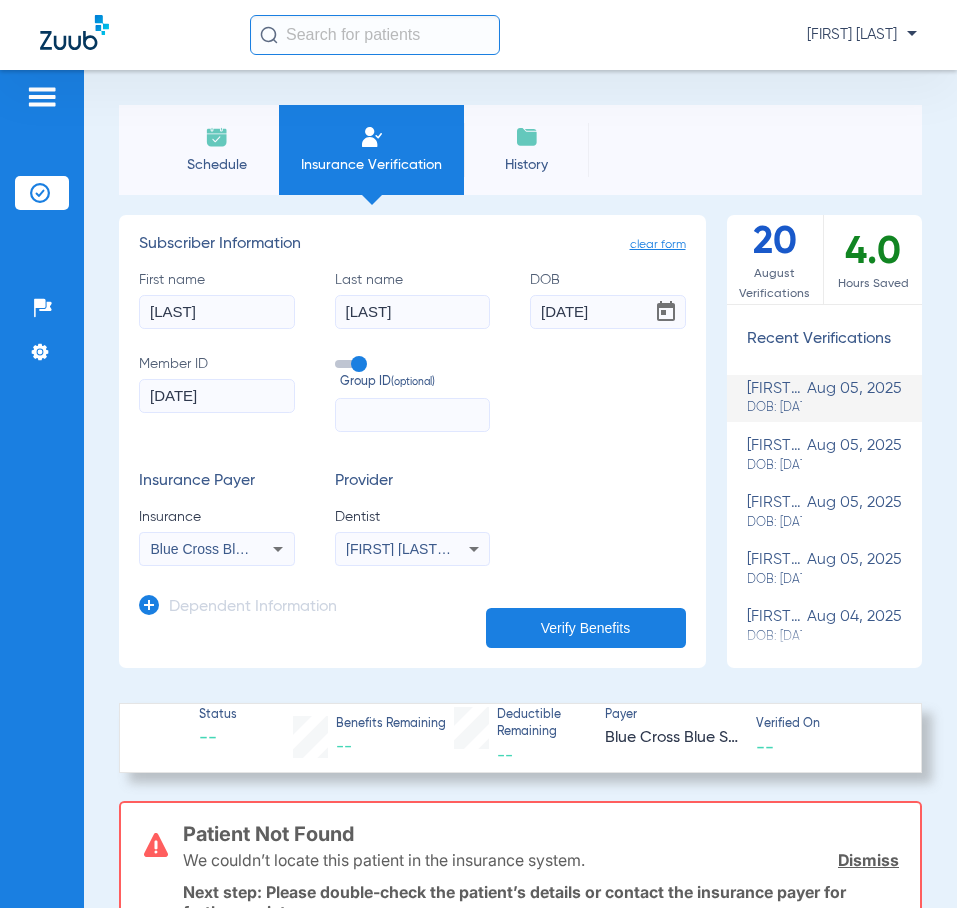 click on "Reina" 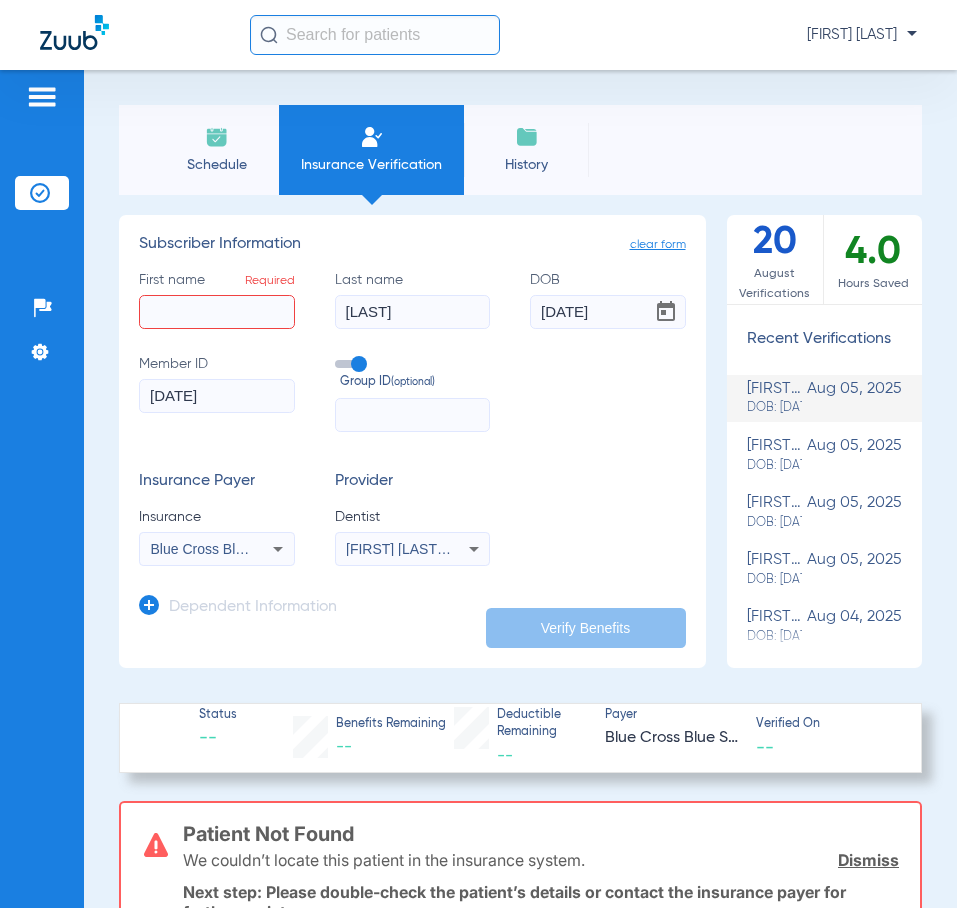click on "First name  Required" 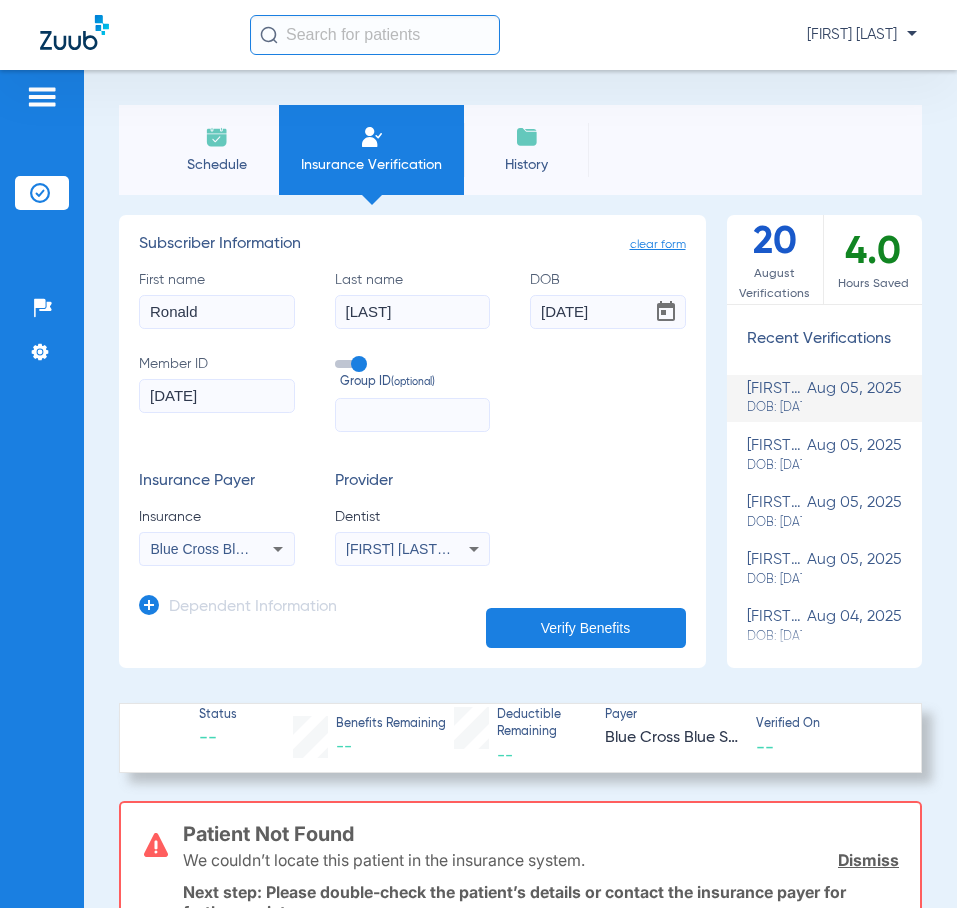 click on "First name  Ronald  Last name  Grayson  DOB  06/24/1977  Member ID  06/24/1977  Group ID  (optional)" 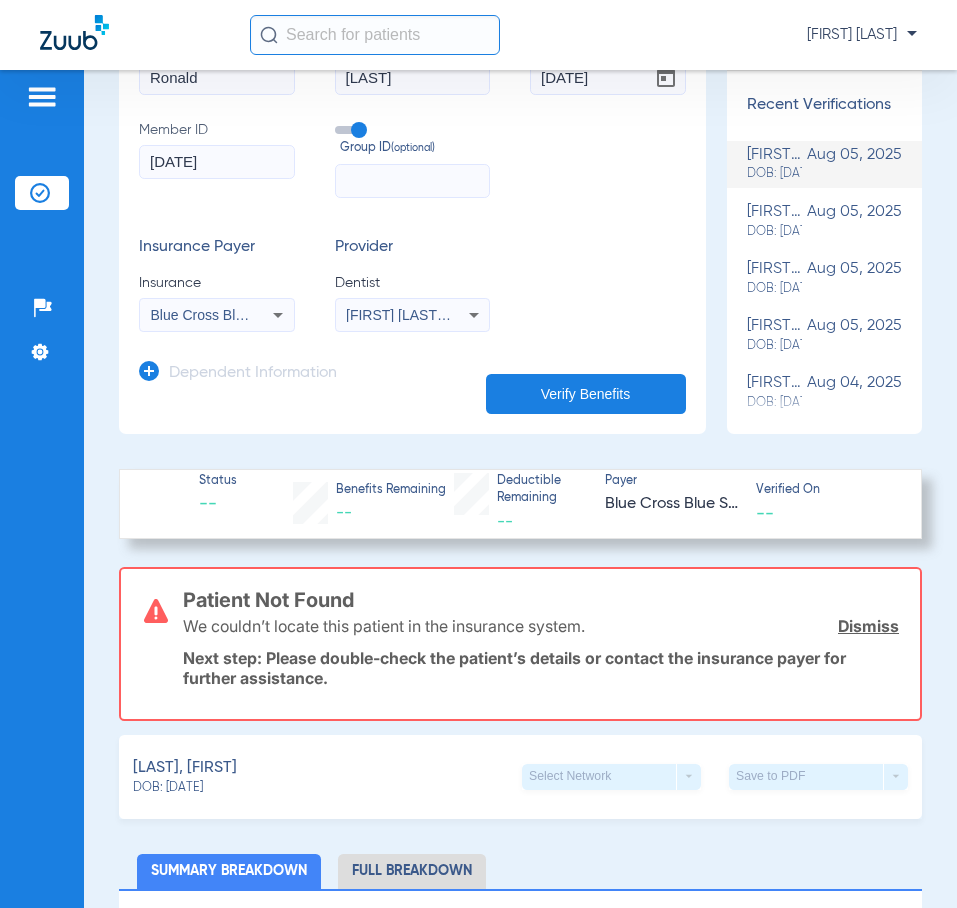 scroll, scrollTop: 200, scrollLeft: 0, axis: vertical 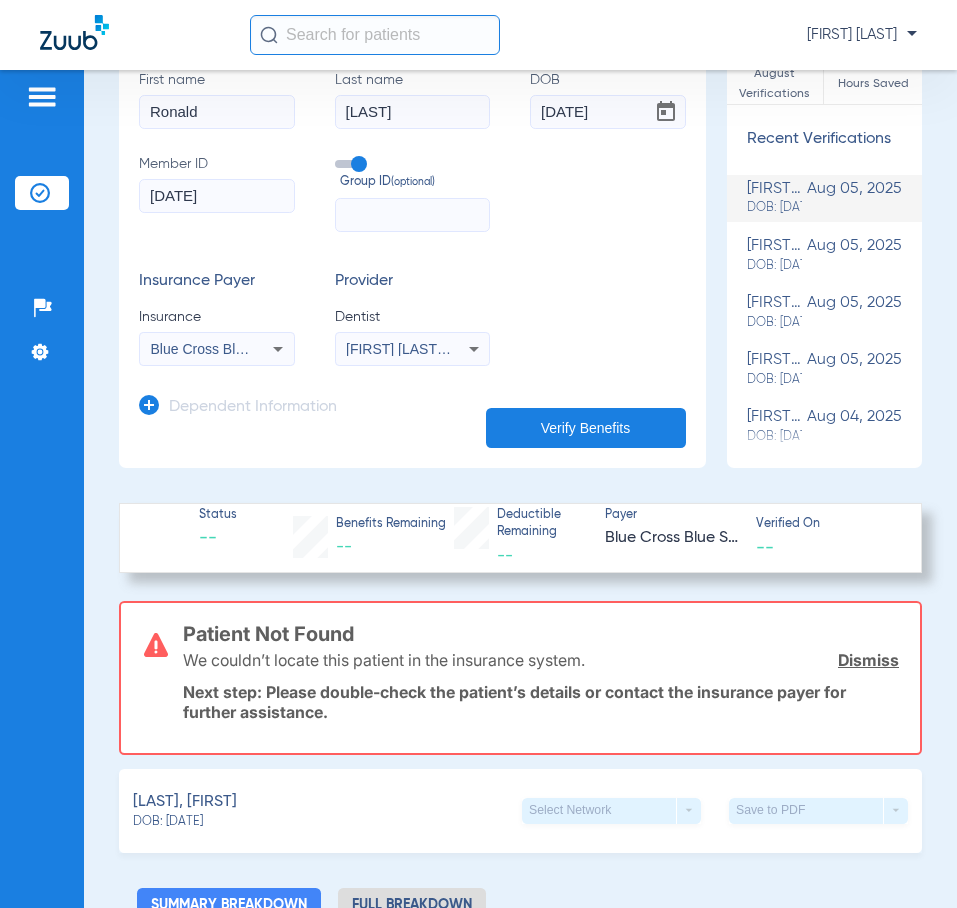 click on "Blue Cross Blue Shield (Fep Blue Dental) - Ai" at bounding box center [217, 349] 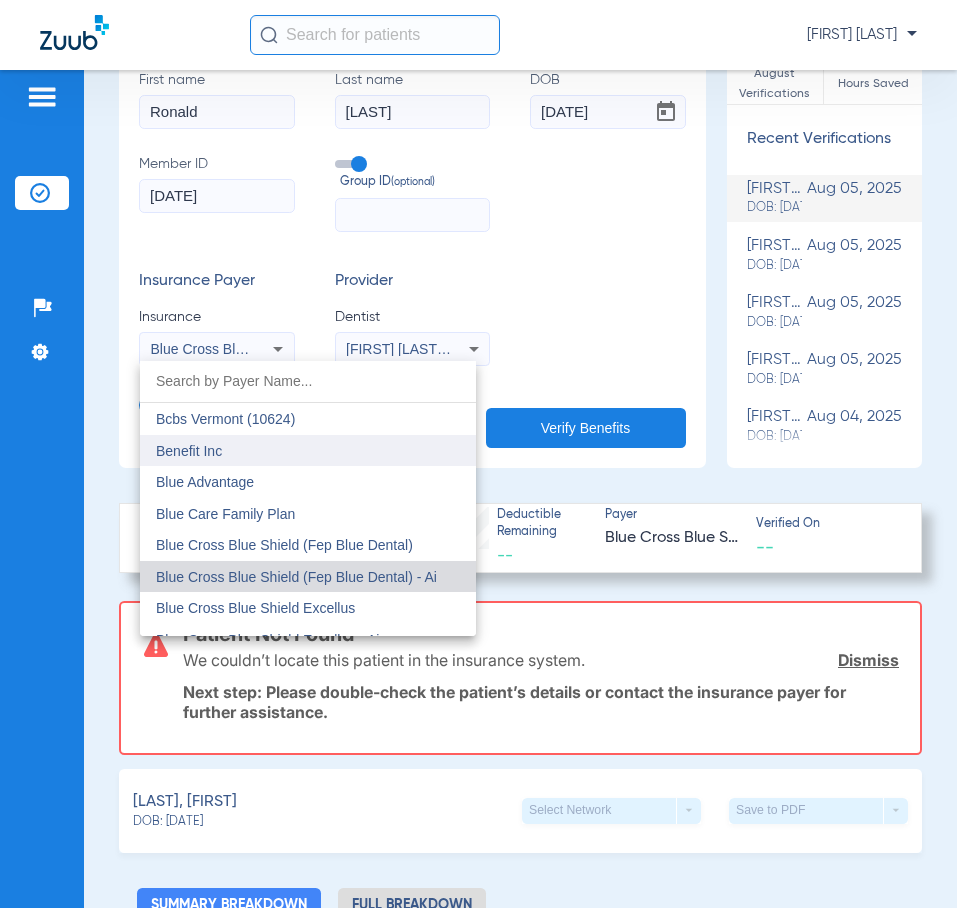 scroll, scrollTop: 1200, scrollLeft: 0, axis: vertical 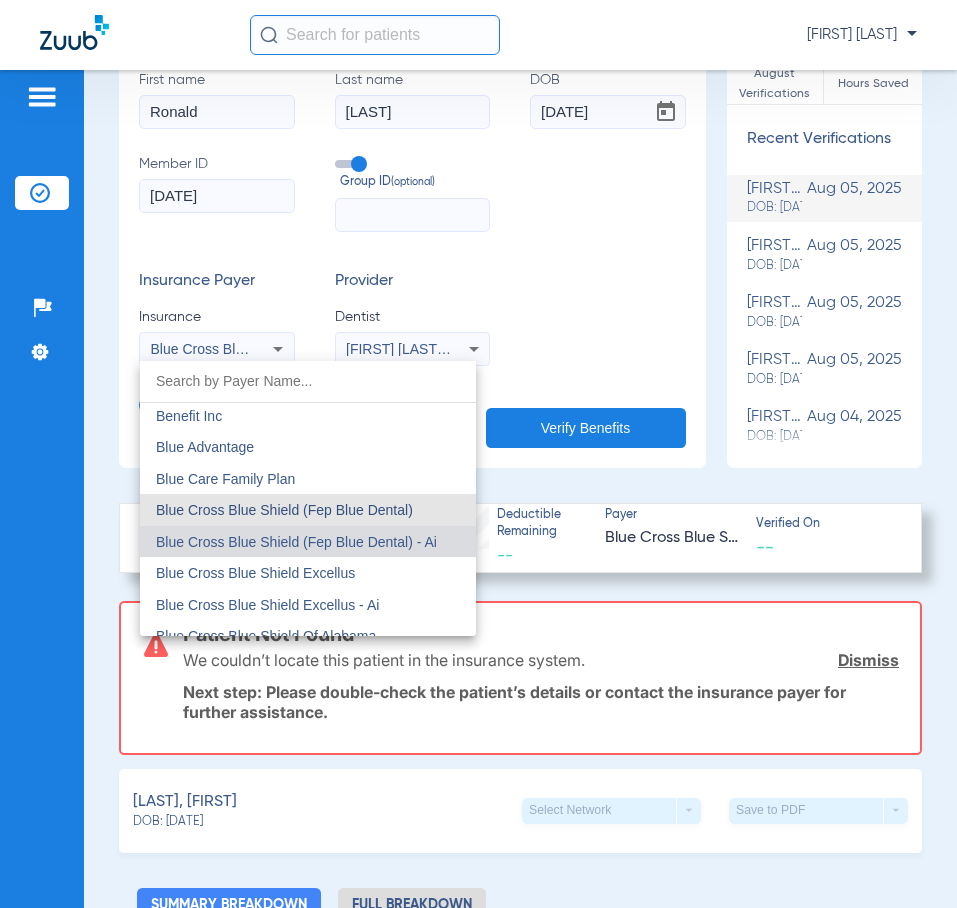 click on "Blue Cross Blue Shield (Fep Blue Dental)" at bounding box center (284, 510) 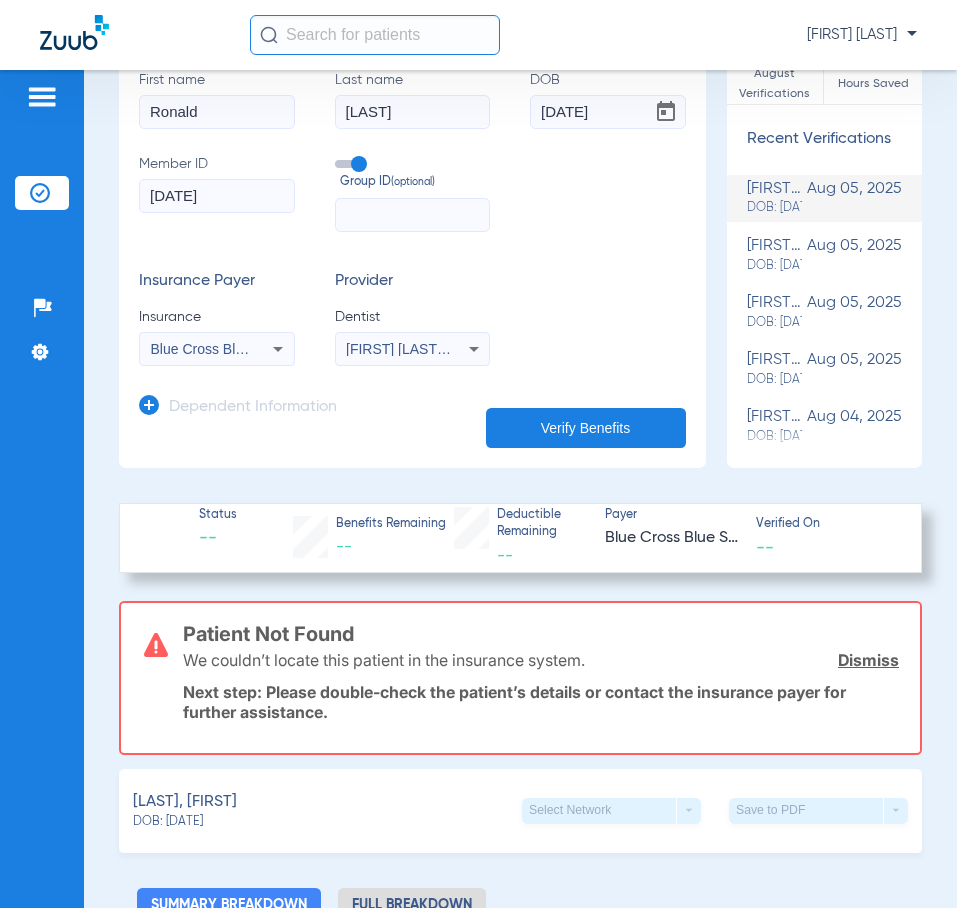 click on "Verify Benefits" 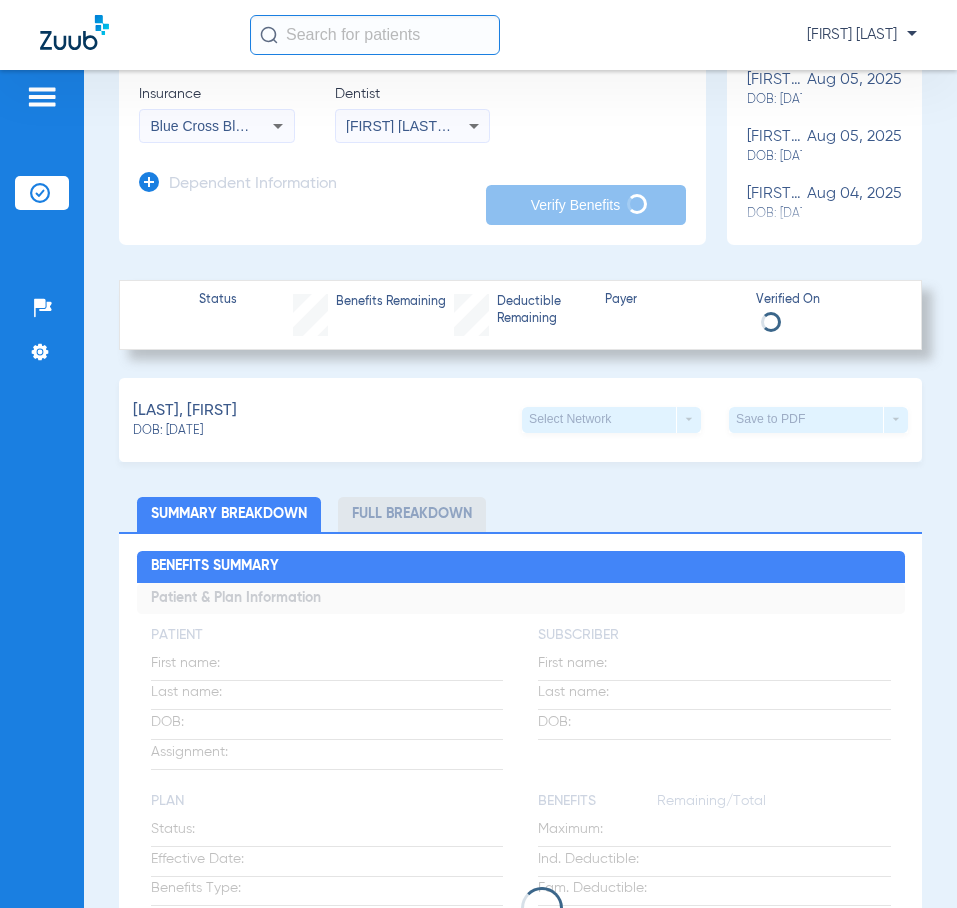 scroll, scrollTop: 400, scrollLeft: 0, axis: vertical 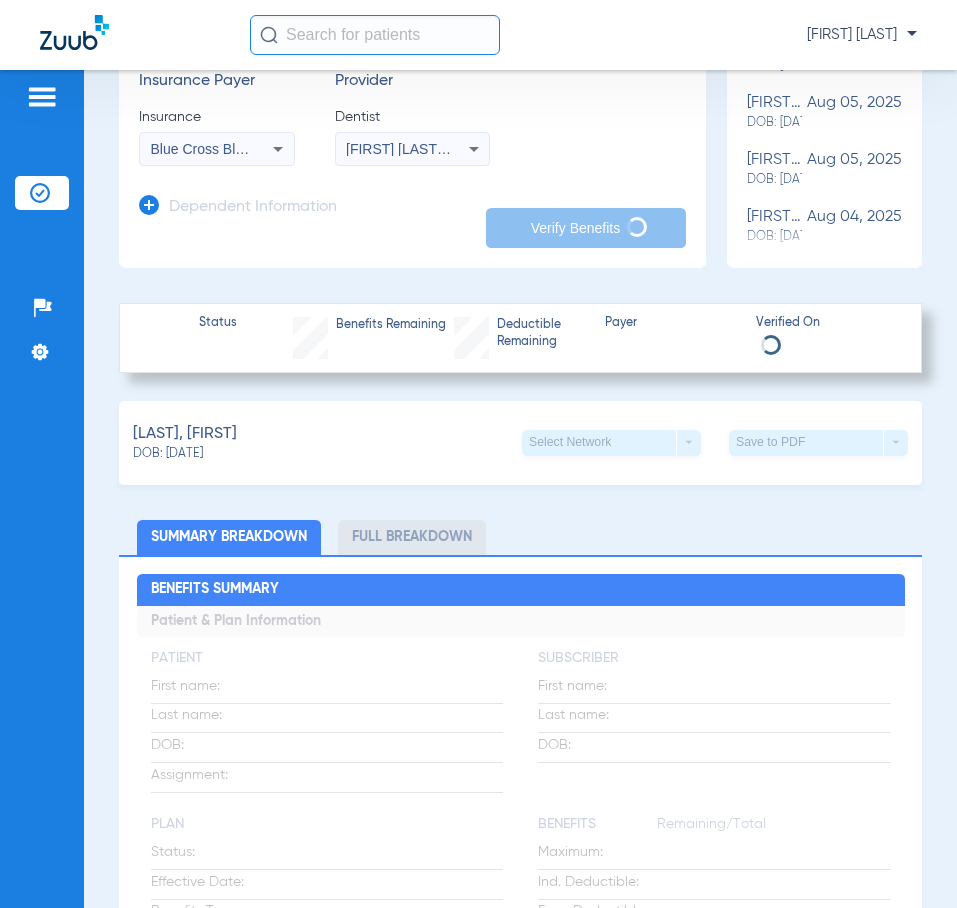type on "Ronald" 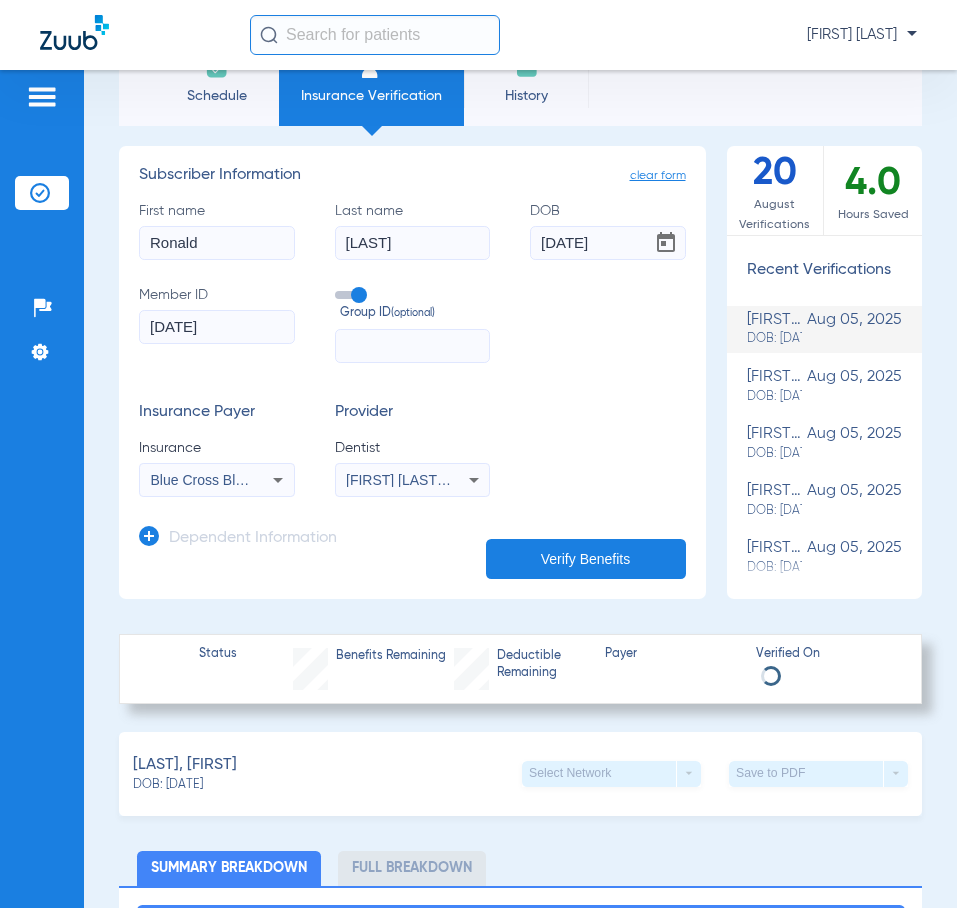 scroll, scrollTop: 0, scrollLeft: 0, axis: both 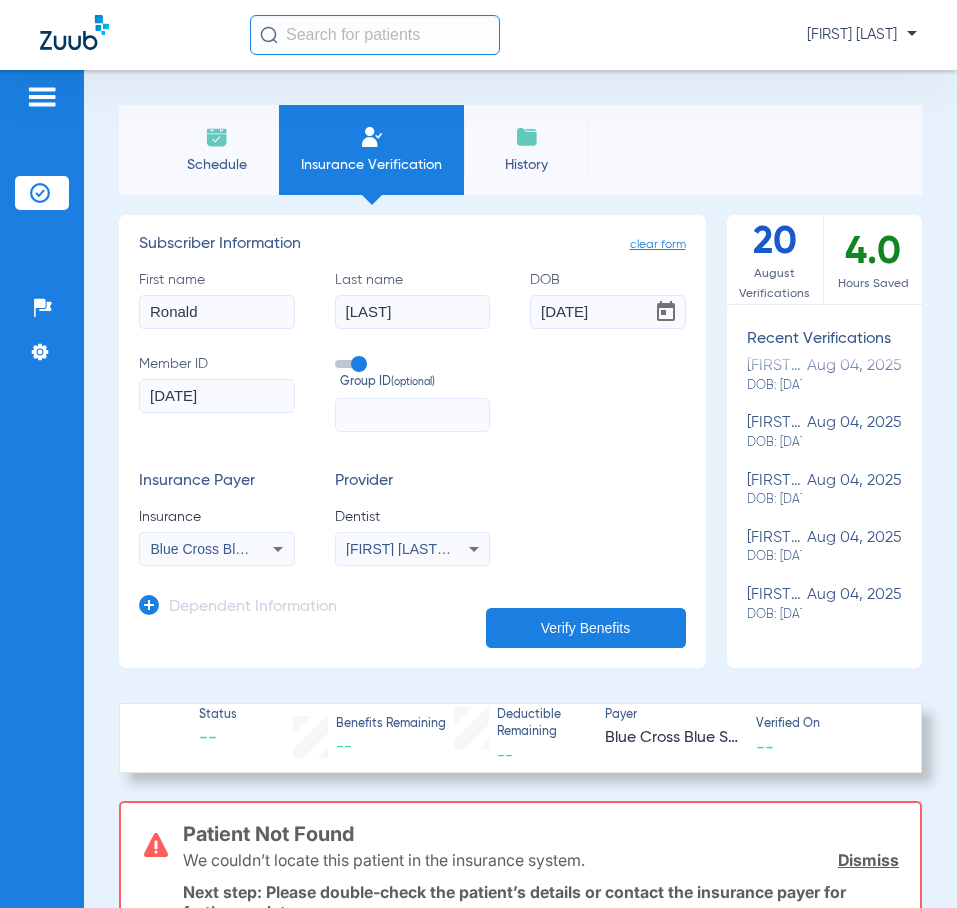 click on "Blue Cross Blue Shield (Fep Blue Dental)" at bounding box center [217, 549] 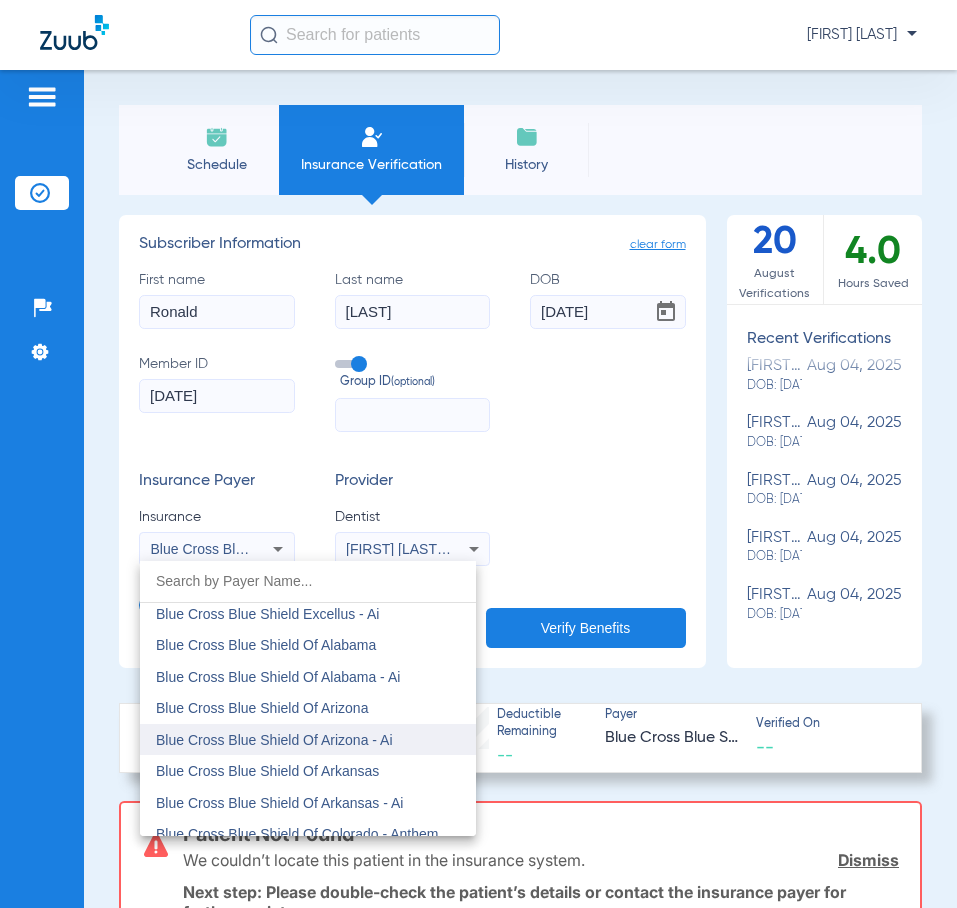 scroll, scrollTop: 1291, scrollLeft: 0, axis: vertical 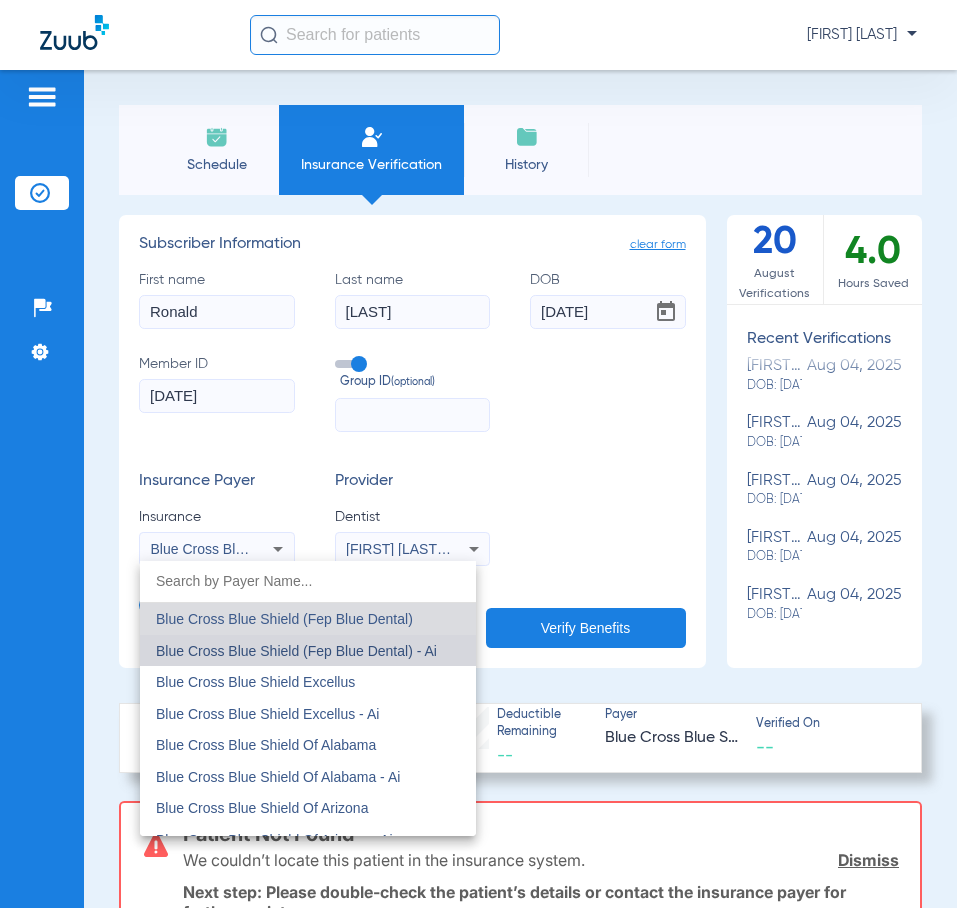 click on "Blue Cross Blue Shield (Fep Blue Dental) - Ai" at bounding box center (296, 651) 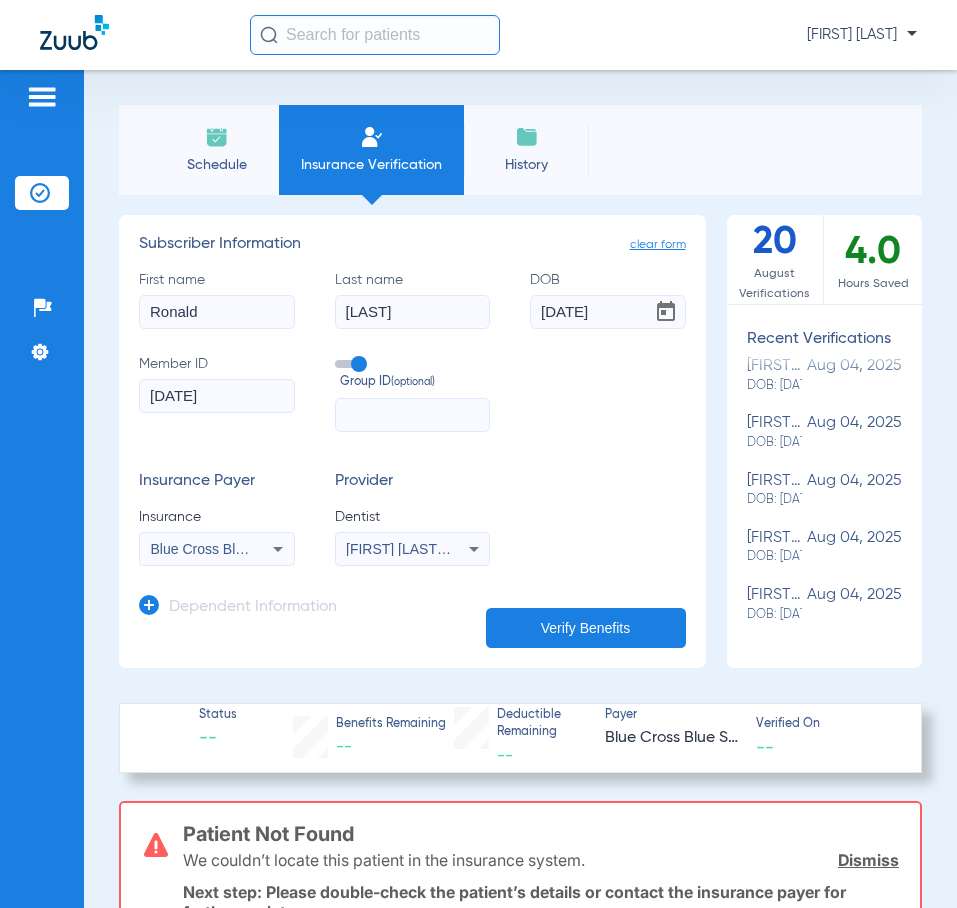 click on "Verify Benefits" 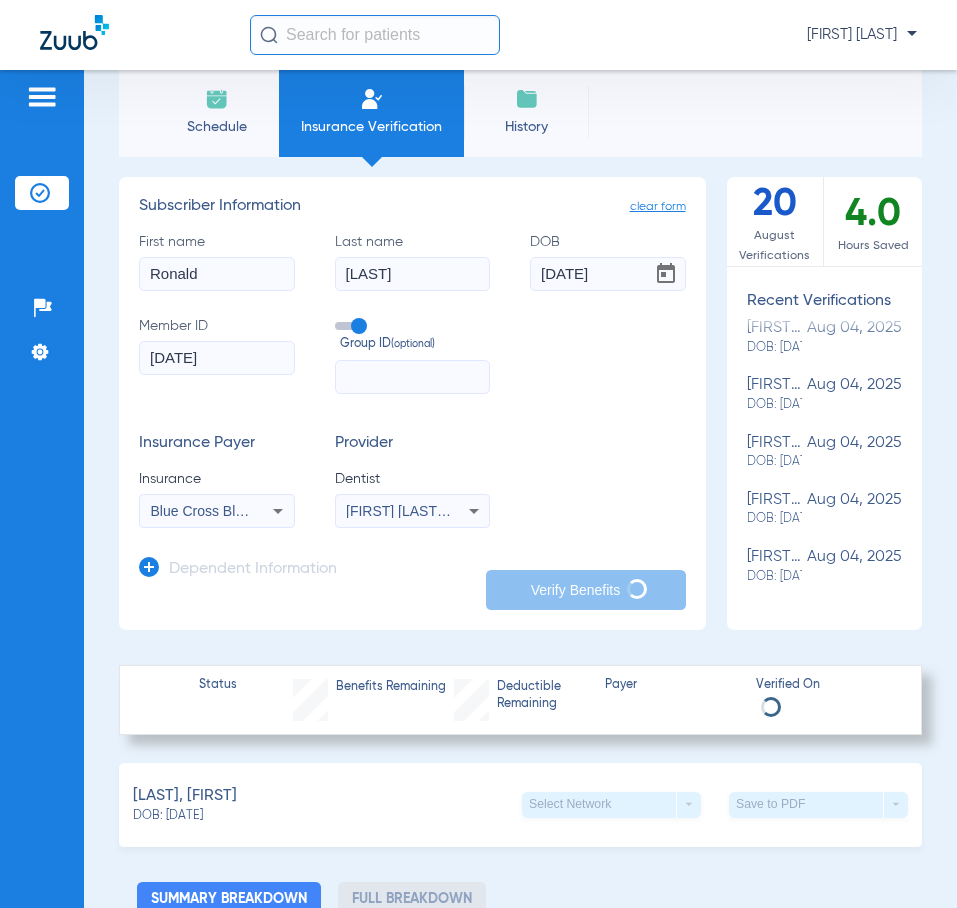 scroll, scrollTop: 100, scrollLeft: 0, axis: vertical 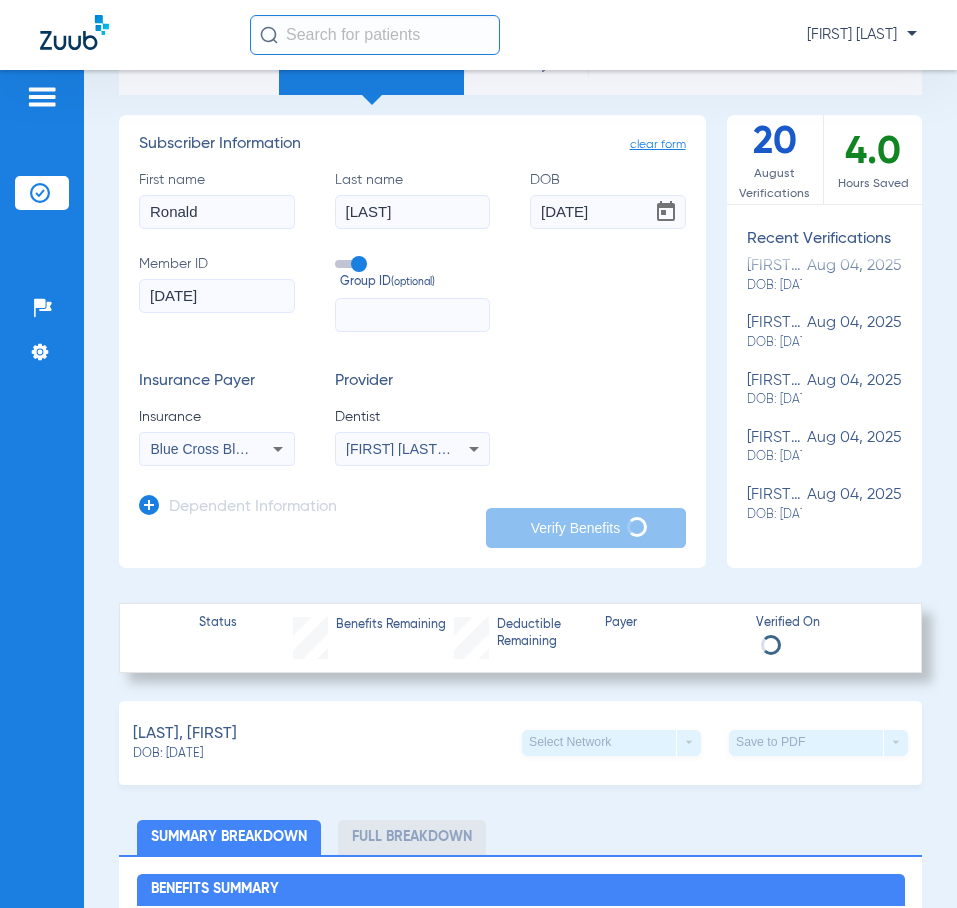 click on "06/24/1977" 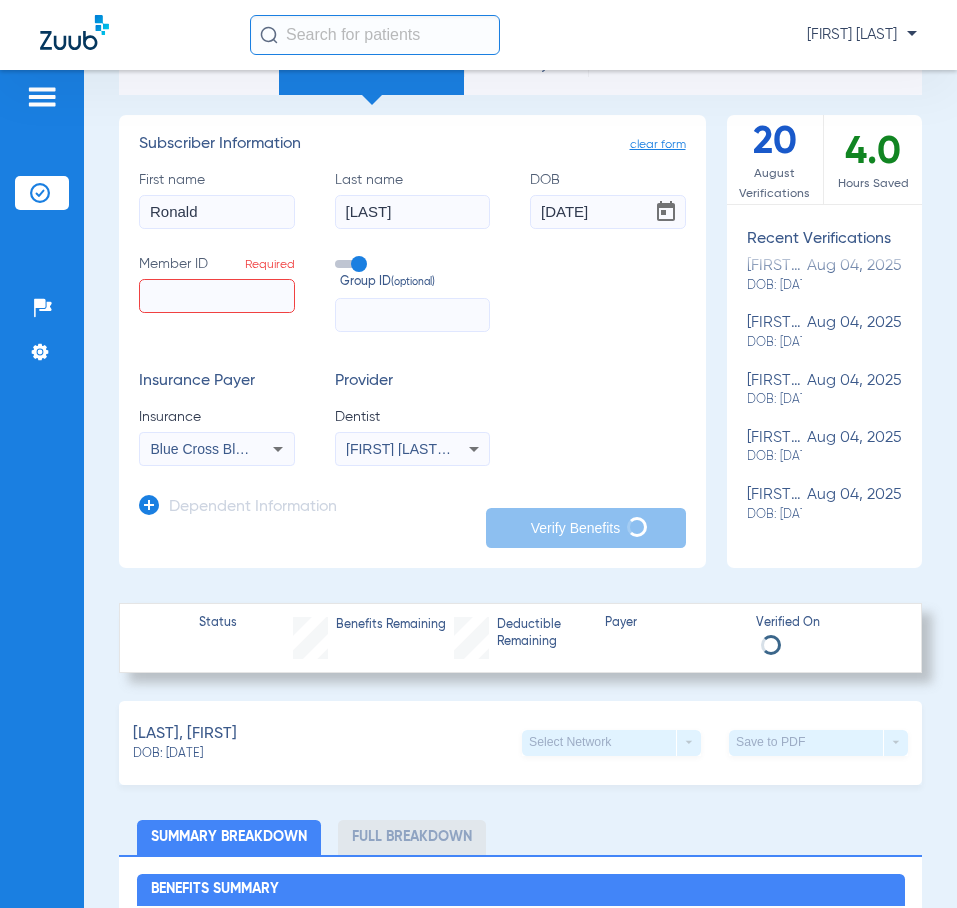 click on "Member ID  Required" 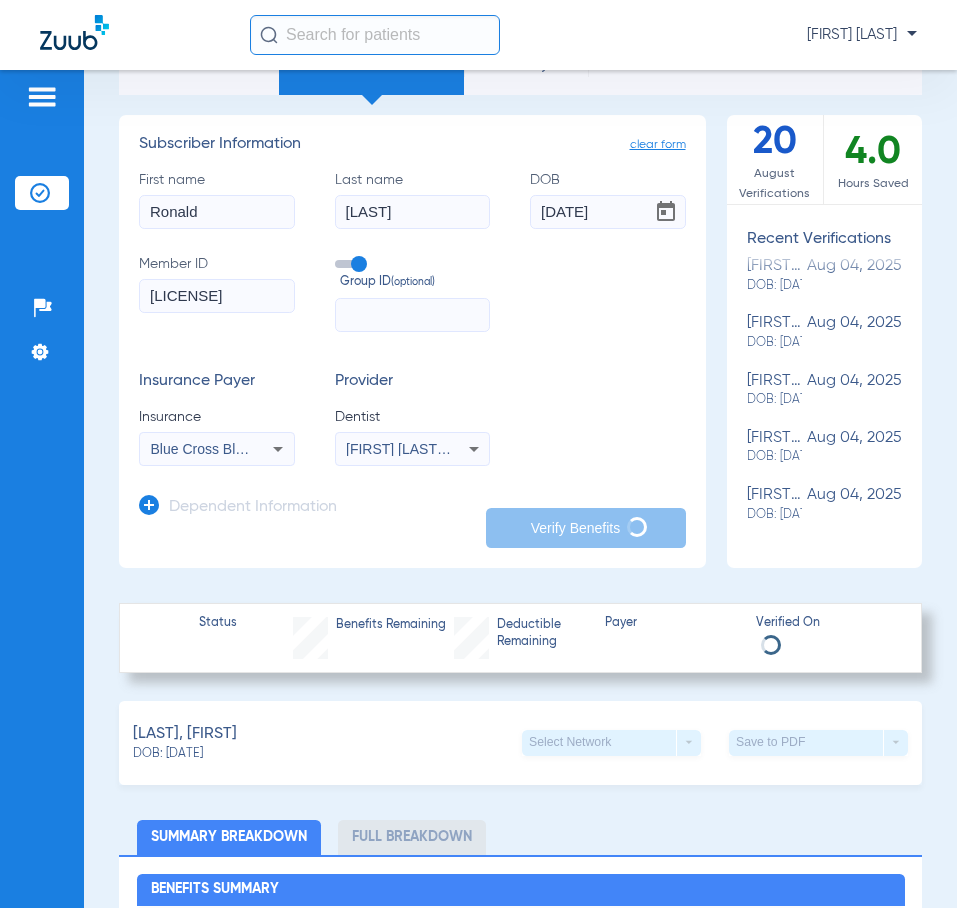 type on "F61549128" 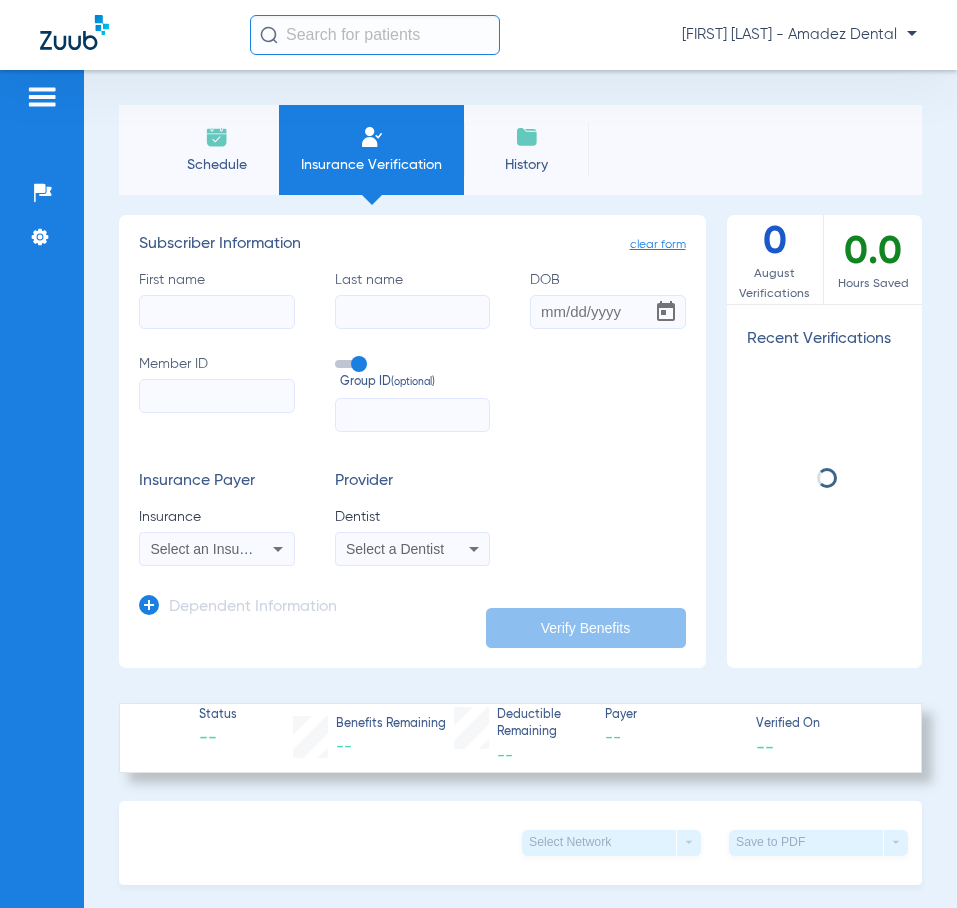 scroll, scrollTop: 0, scrollLeft: 0, axis: both 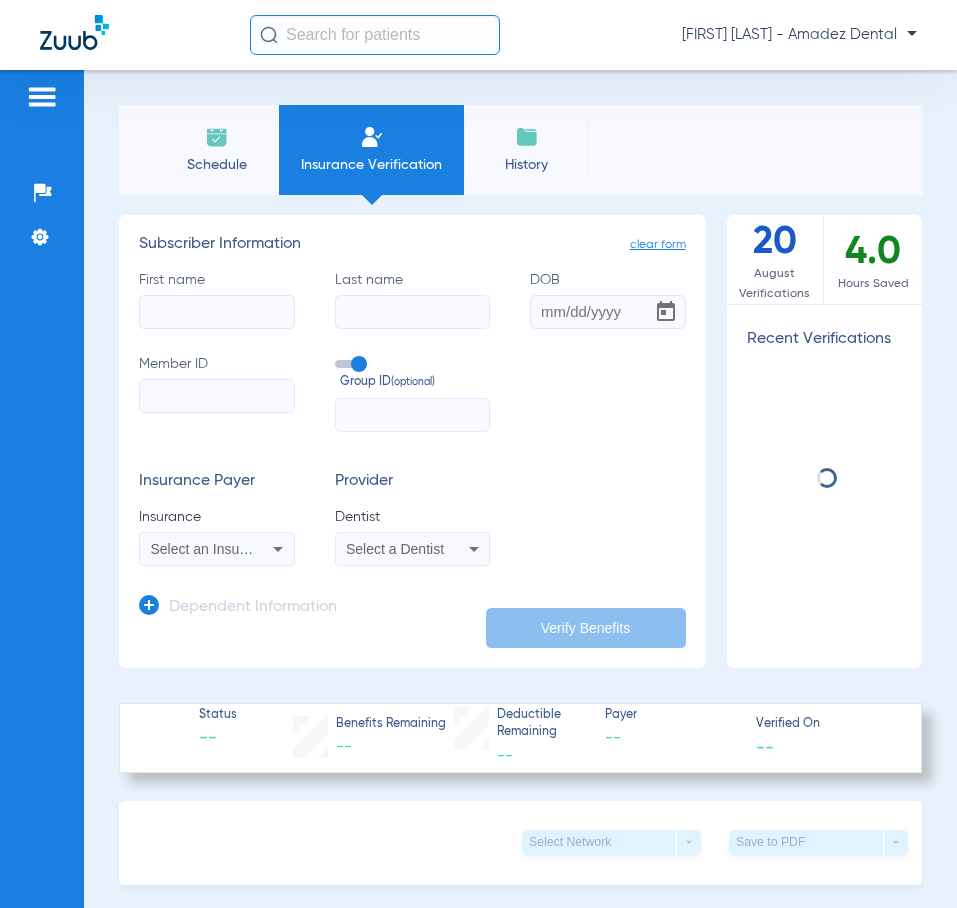 click on "First name   Last name   DOB   Member ID   Group ID  (optional)" 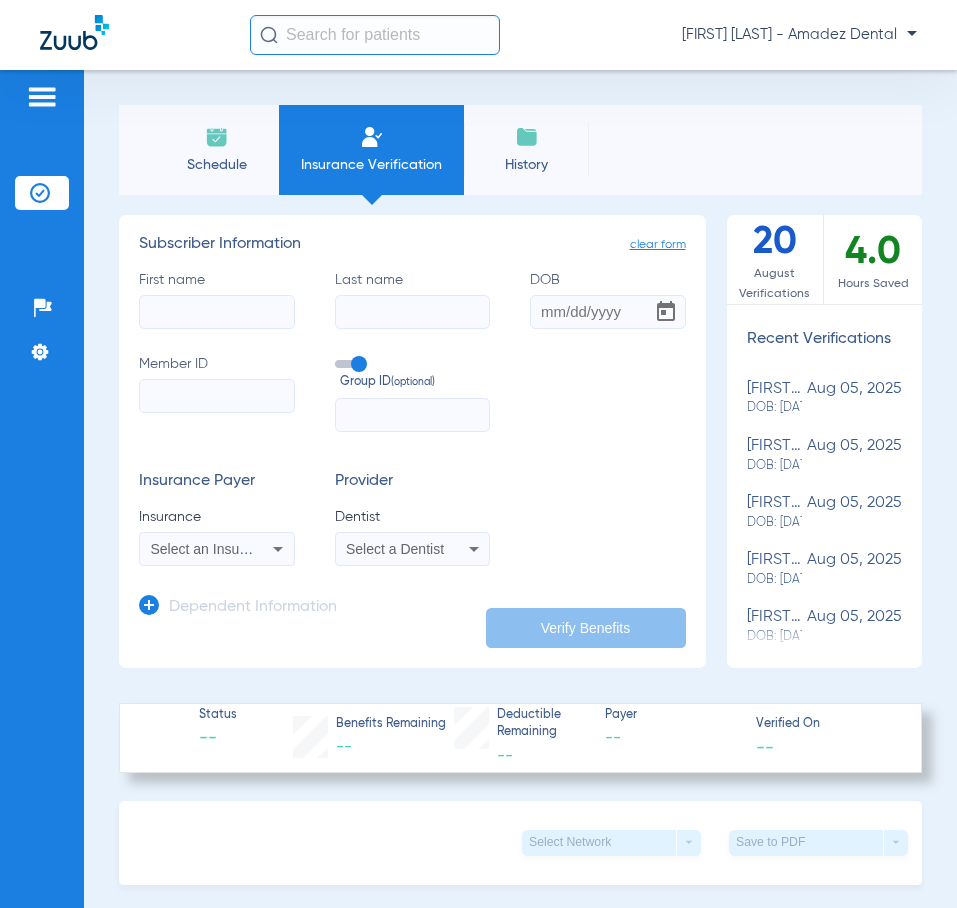 type on "Reina" 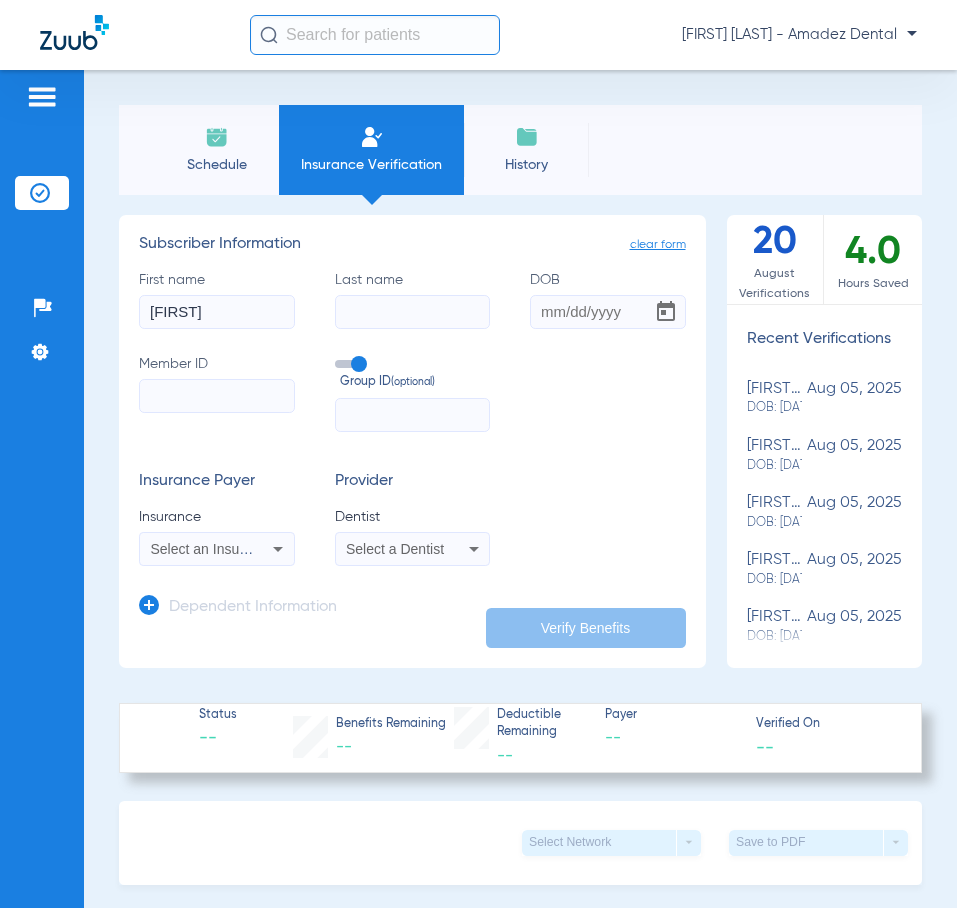 type on "Grayson" 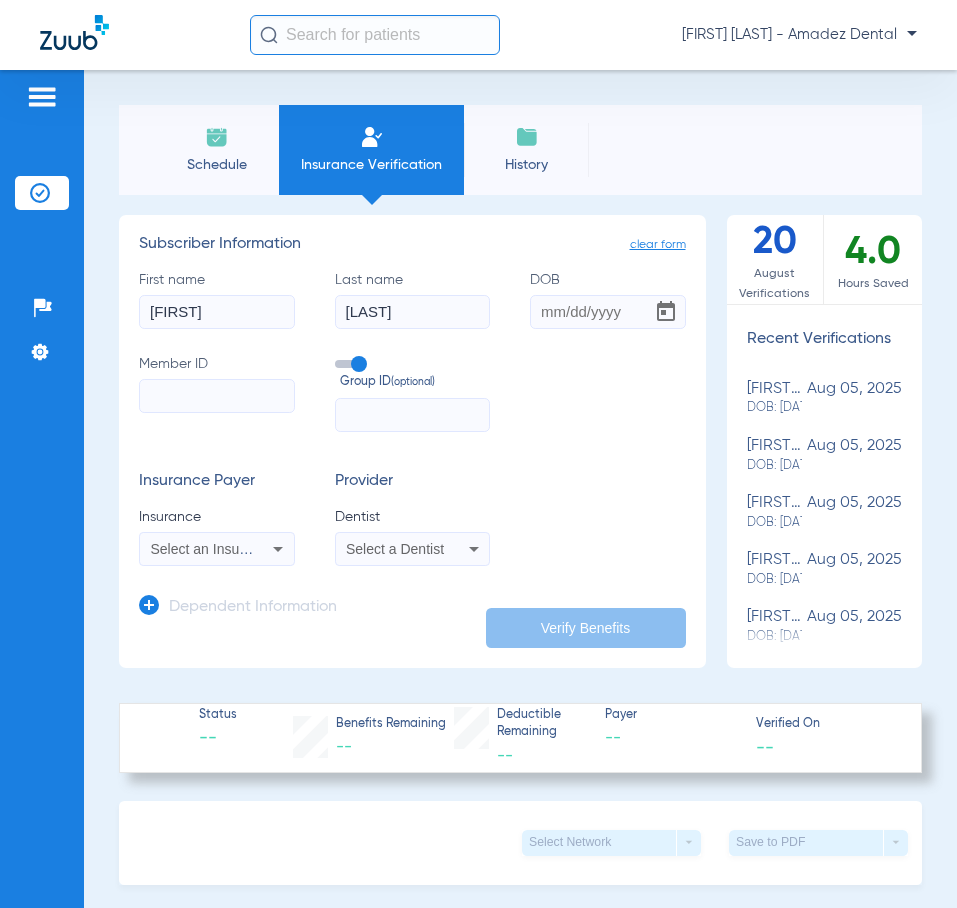 type on "06/24/1977" 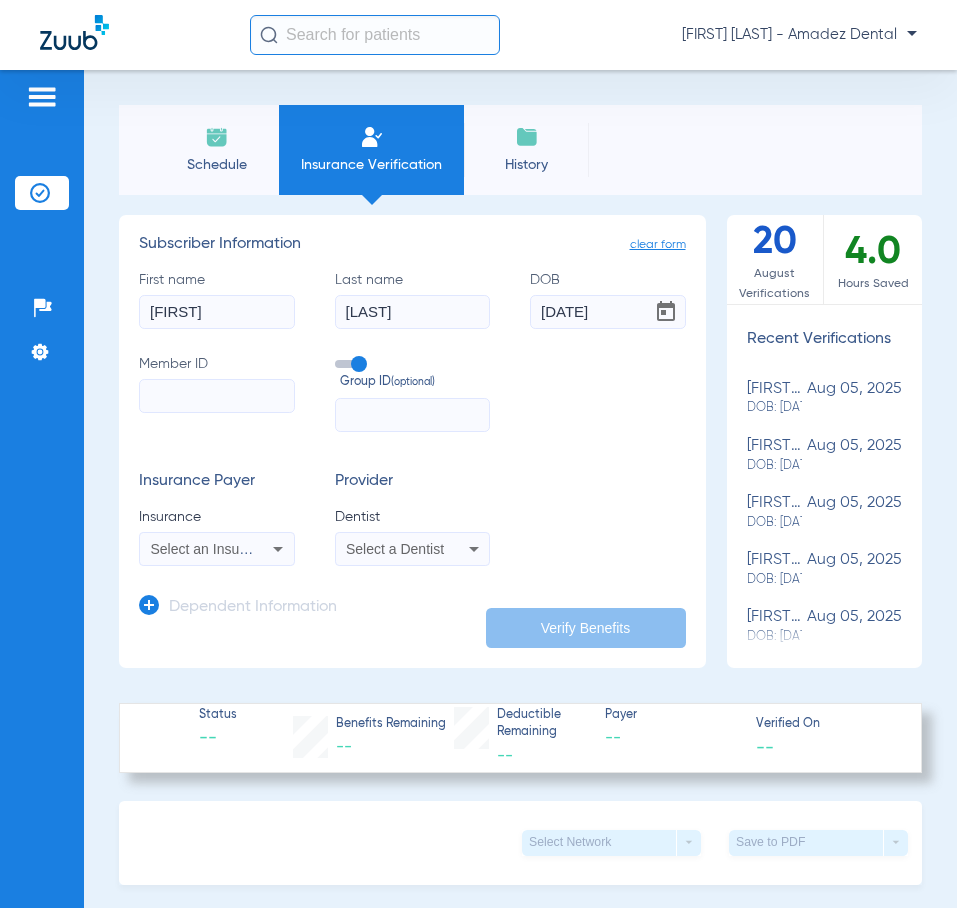 type on "06/24/1977" 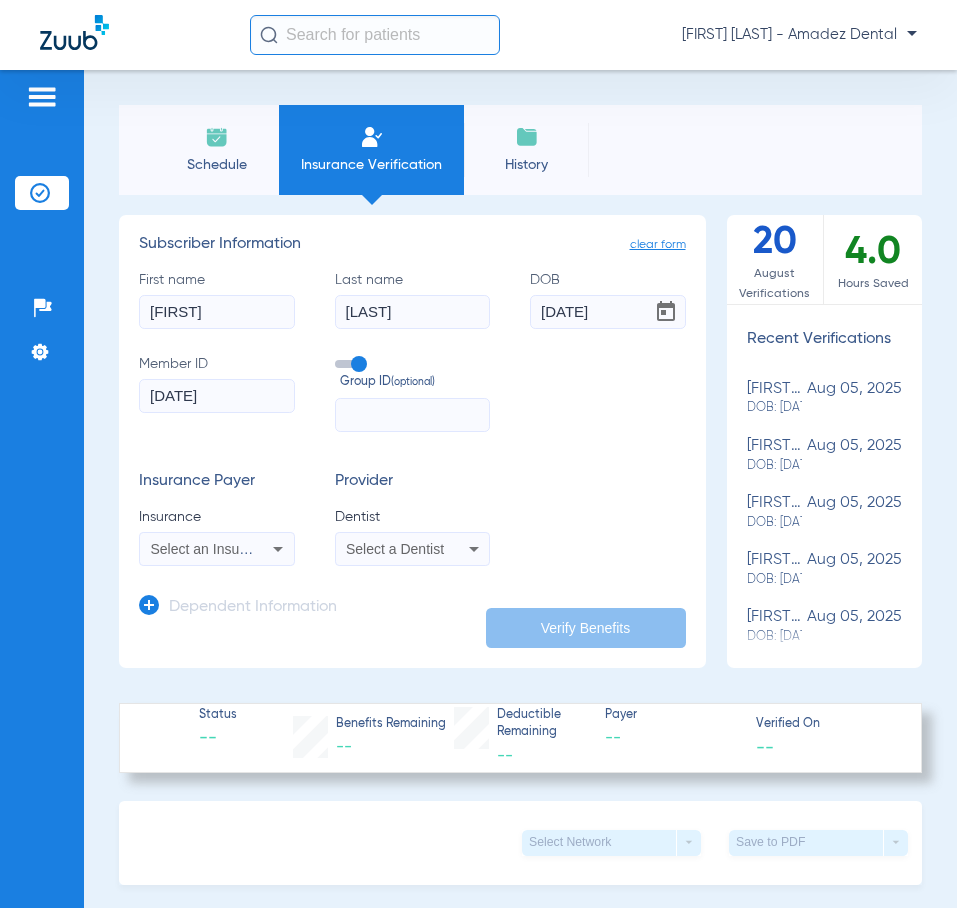 drag, startPoint x: 219, startPoint y: 318, endPoint x: -55, endPoint y: 333, distance: 274.41028 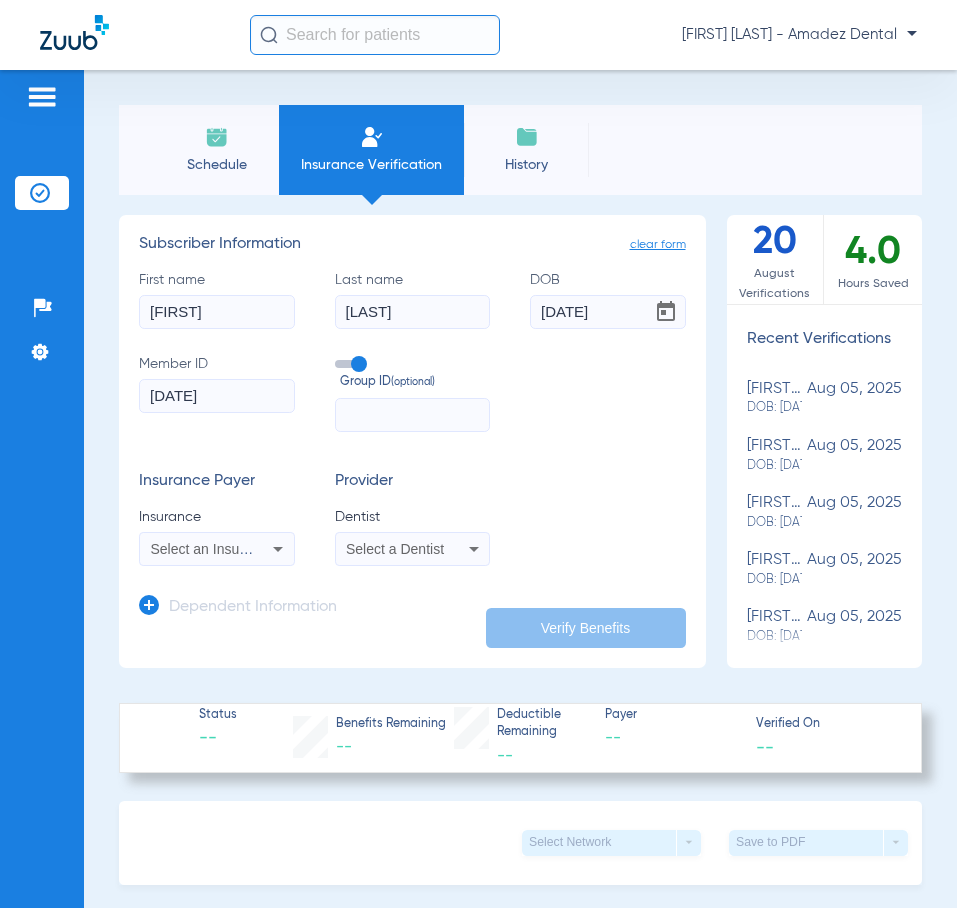 click on "Cesar Davila - Amadez Dental   Patients  Insurance Verification  Setup  Help Center Settings Schedule Insurance Verification History  Last Appt. Sync Time:   Today - 12:02 PM   clear form   Subscriber Information
First name  Reina  Last name  Grayson  DOB  06/24/1977  Member ID  06/24/1977  Group ID  (optional)  Insurance Payer   Insurance
Select an Insurance  Provider   Dentist
Select a Dentist  Dependent Information   Verify Benefits   20   August Verifications   4.0   Hours Saved   Recent Verifications   ronald grayson   DOB: 06/24/1977   Aug 05, 2025   reina grayson   DOB: 06/24/1977   Aug 05, 2025   reina grayson   DOB: 06/24/1977   Aug 05, 2025   shaniya lindo   DOB: 09/13/2000   Aug 05, 2025   chantal pagan-navarro   DOB: 04/23/1996   Aug 05, 2025   jose m lozano   DOB: 01/09/1992   Aug 04, 2025   michael mariani   DOB: 10/30/1987   Aug 04, 2025   maria mendoza   DOB: 10/05/2016   Aug 04, 2025   destinee cuffee   DOB: 04/17/2013   Aug 04, 2025   mariela murillo   DOB: 08/18/2010" at bounding box center [478, 454] 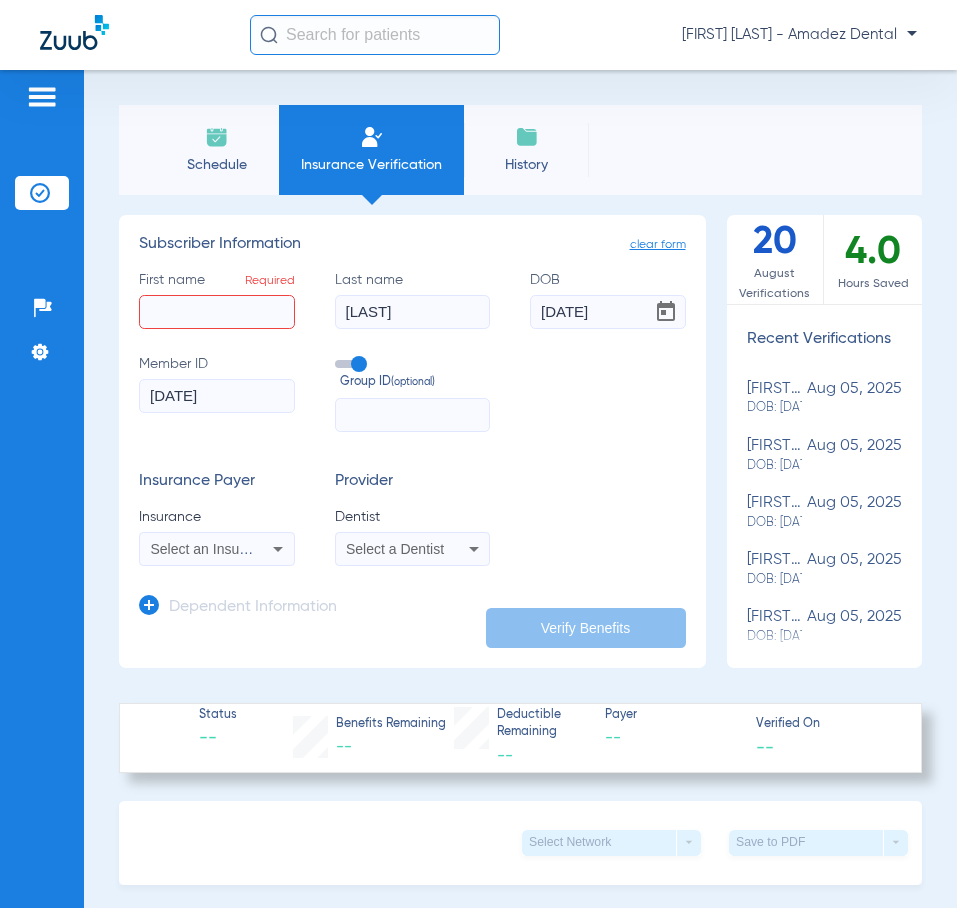 paste on "Ronald" 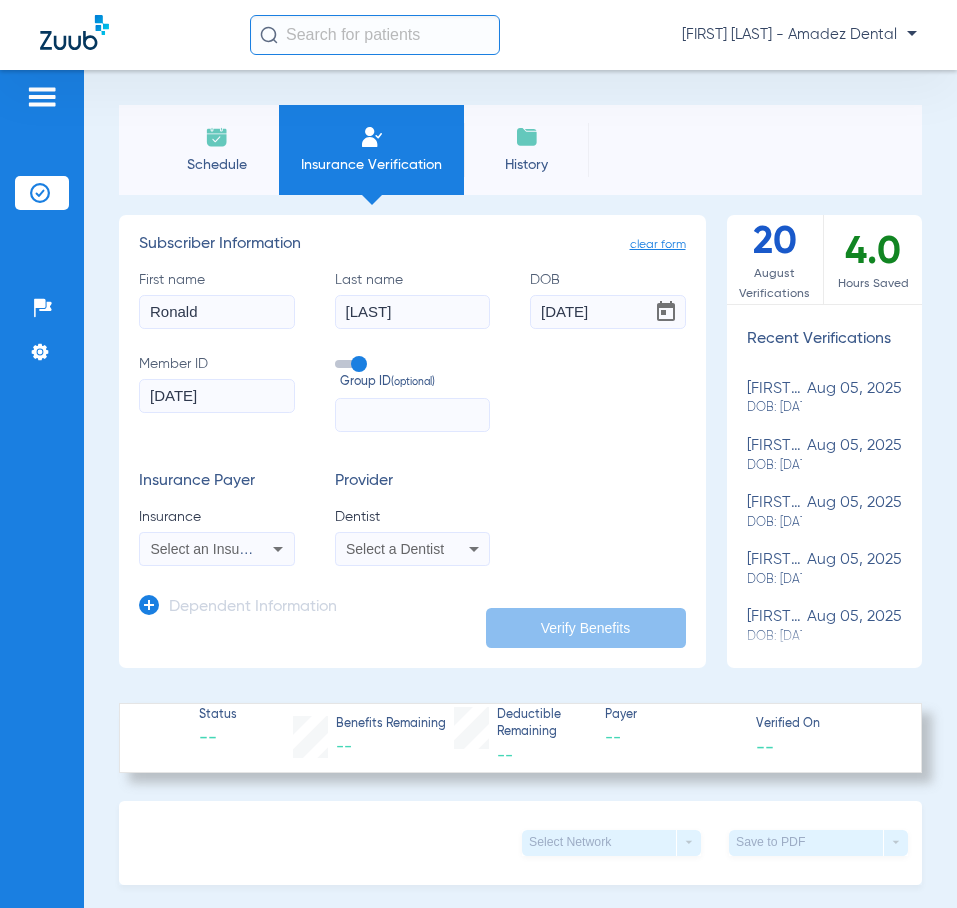 type on "Ronald" 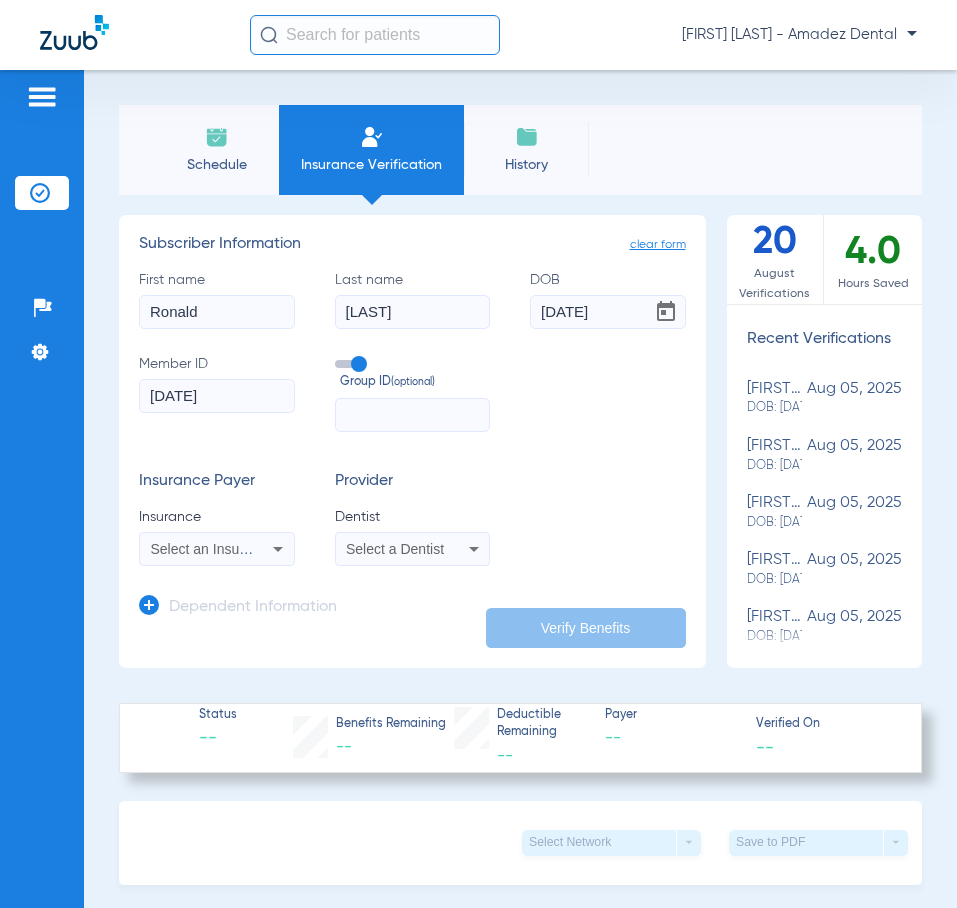 drag, startPoint x: 243, startPoint y: 403, endPoint x: 22, endPoint y: 417, distance: 221.443 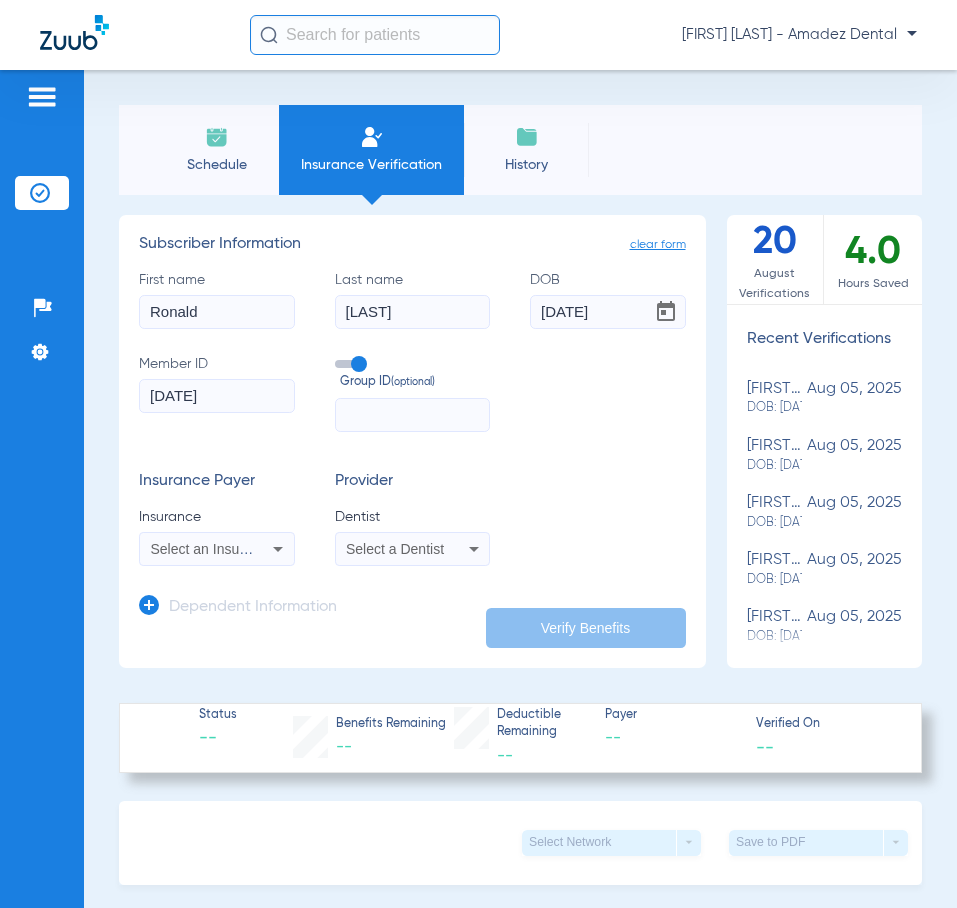click on "Patients  Insurance Verification  Setup  Help Center Settings Schedule Insurance Verification History  Last Appt. Sync Time:   Today - 12:02 PM   clear form   Subscriber Information
First name  Ronald  Last name  Grayson  DOB  06/24/1977  Member ID  06/24/1977  Group ID  (optional)  Insurance Payer   Insurance
Select an Insurance  Provider   Dentist
Select a Dentist  Dependent Information   Verify Benefits   20   August Verifications   4.0   Hours Saved   Recent Verifications   ronald grayson   DOB: 06/24/1977   Aug 05, 2025   reina grayson   DOB: 06/24/1977   Aug 05, 2025   reina grayson   DOB: 06/24/1977   Aug 05, 2025   shaniya lindo   DOB: 09/13/2000   Aug 05, 2025   chantal pagan-navarro   DOB: 04/23/1996   Aug 05, 2025   jose m lozano   DOB: 01/09/1992   Aug 04, 2025   michael mariani   DOB: 10/30/1987   Aug 04, 2025   maria mendoza   DOB: 10/05/2016   Aug 04, 2025   destinee cuffee   DOB: 04/17/2013   Aug 04, 2025   mariela murillo   DOB: 08/18/2010   Aug 04, 2025   carolin murillo   Aug 04, 2025" 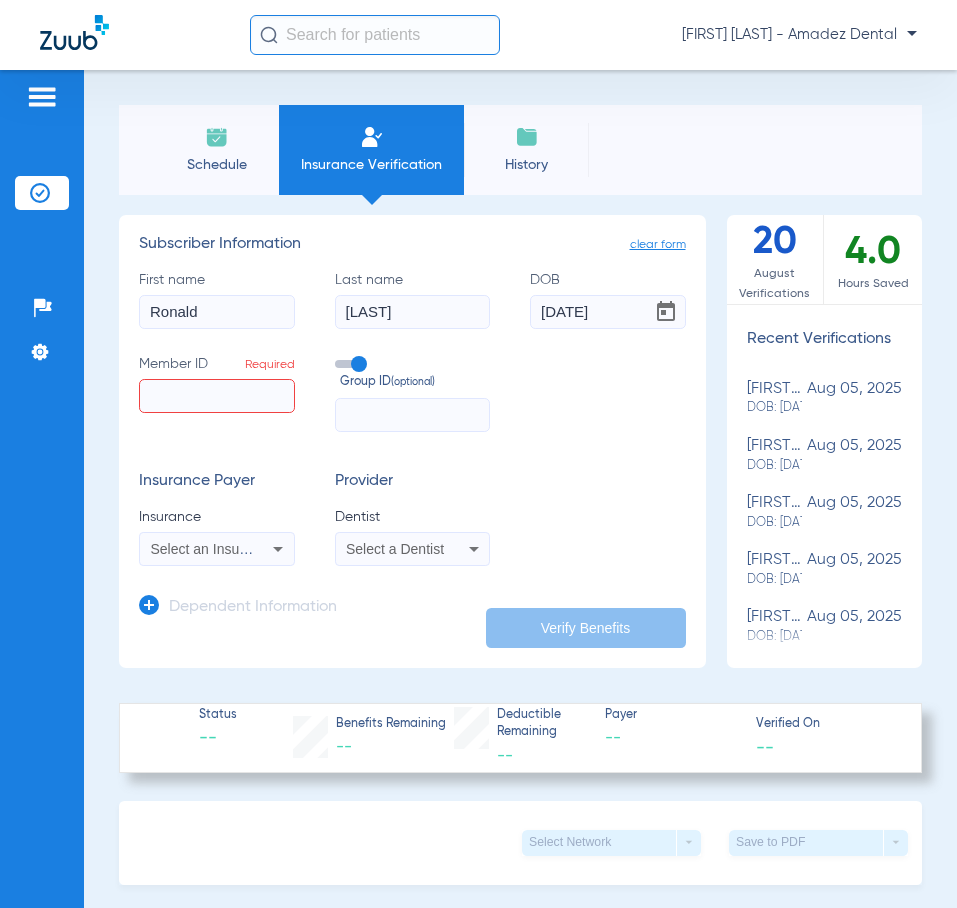 click on "Member ID  Required" 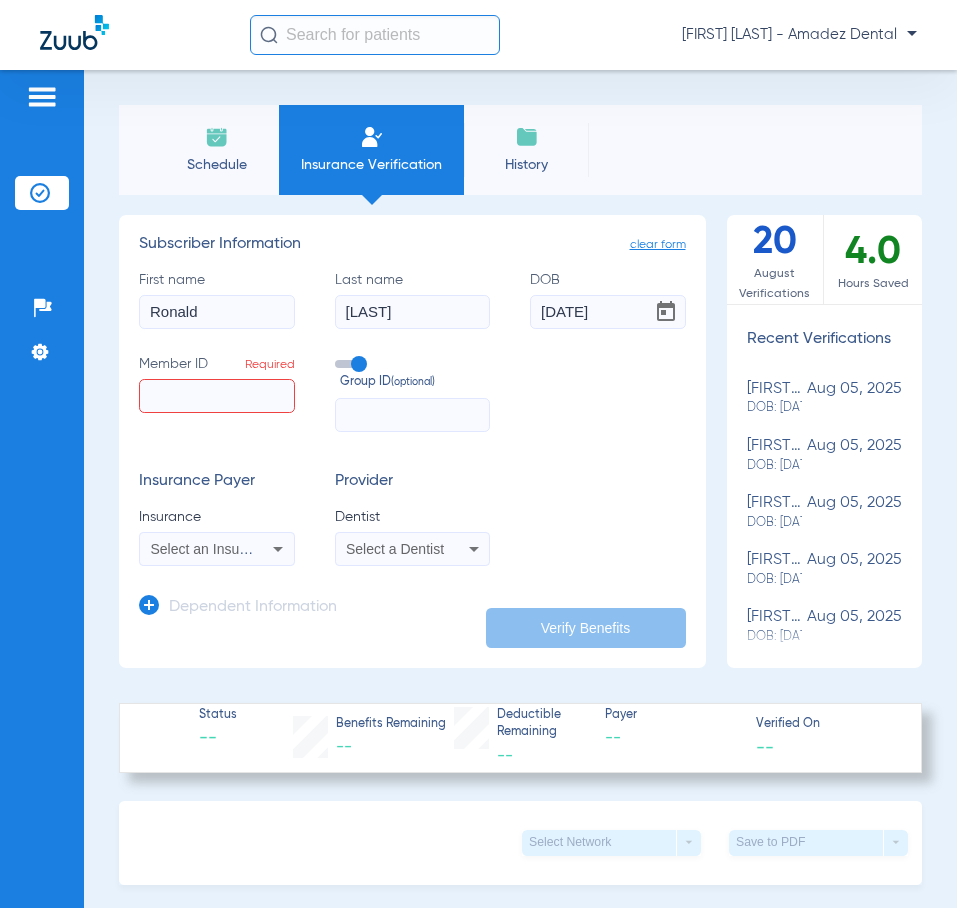 paste on "F61549128" 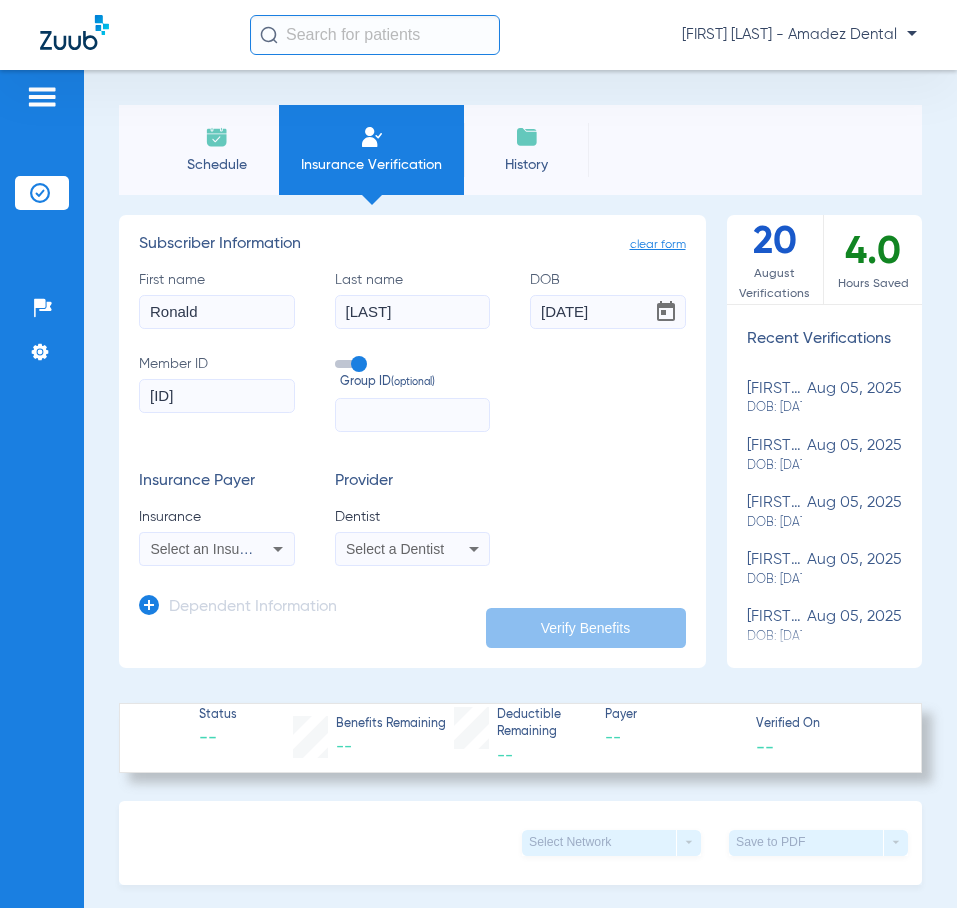 type on "F61549128" 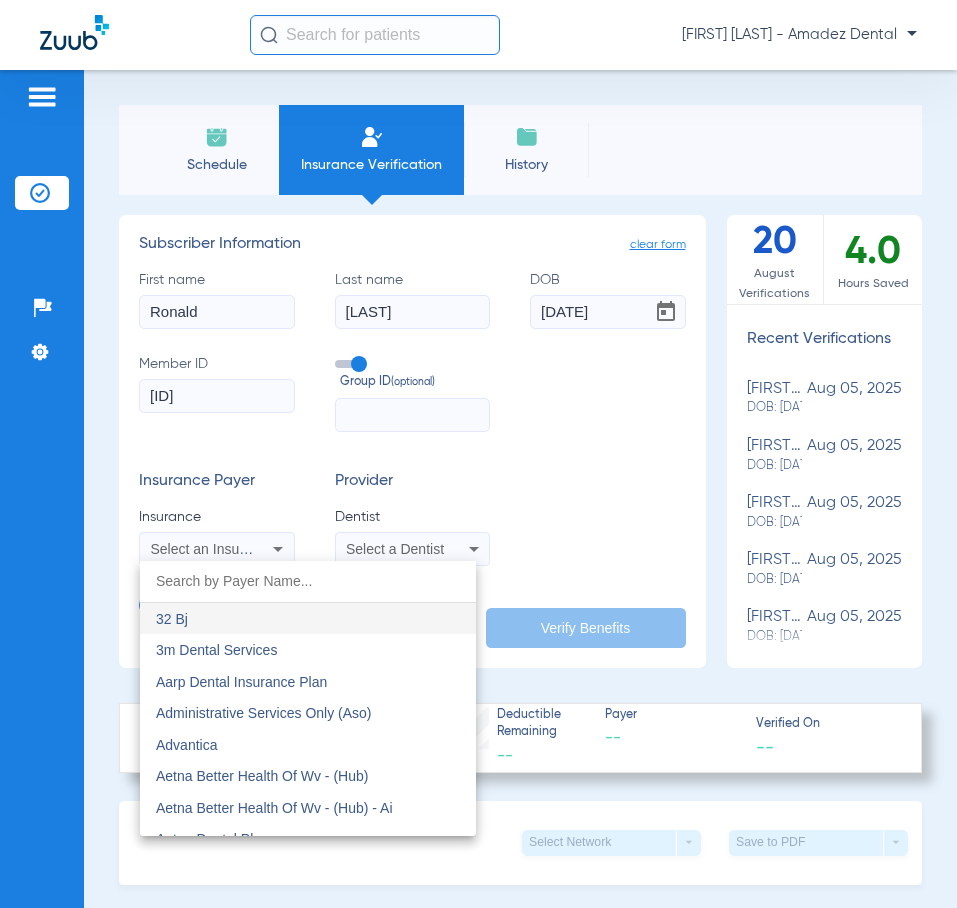 click at bounding box center (478, 454) 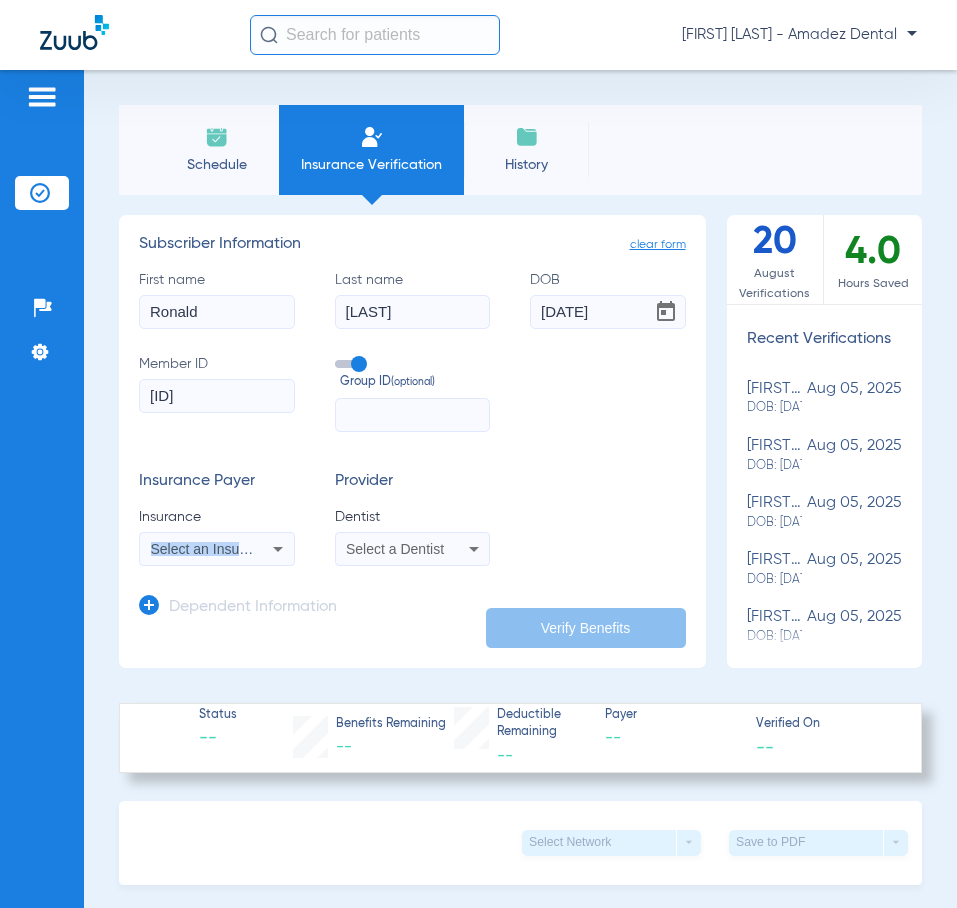 click on "Select an Insurance" at bounding box center [217, 549] 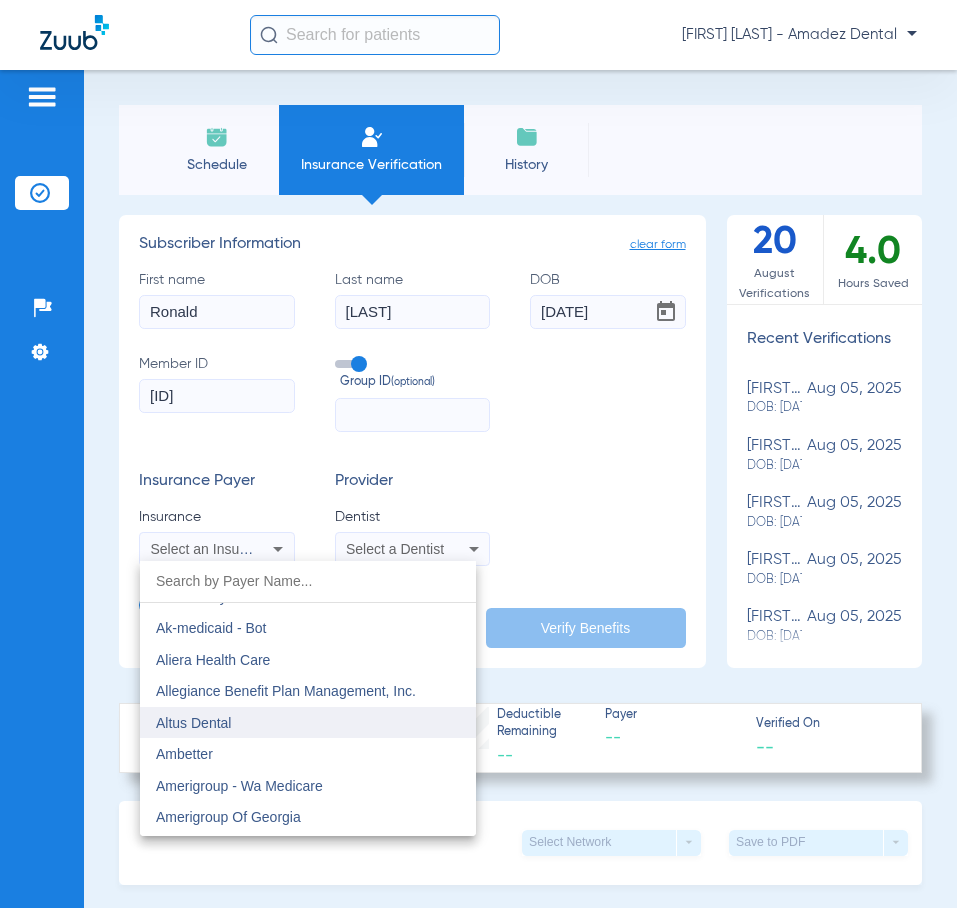 scroll, scrollTop: 700, scrollLeft: 0, axis: vertical 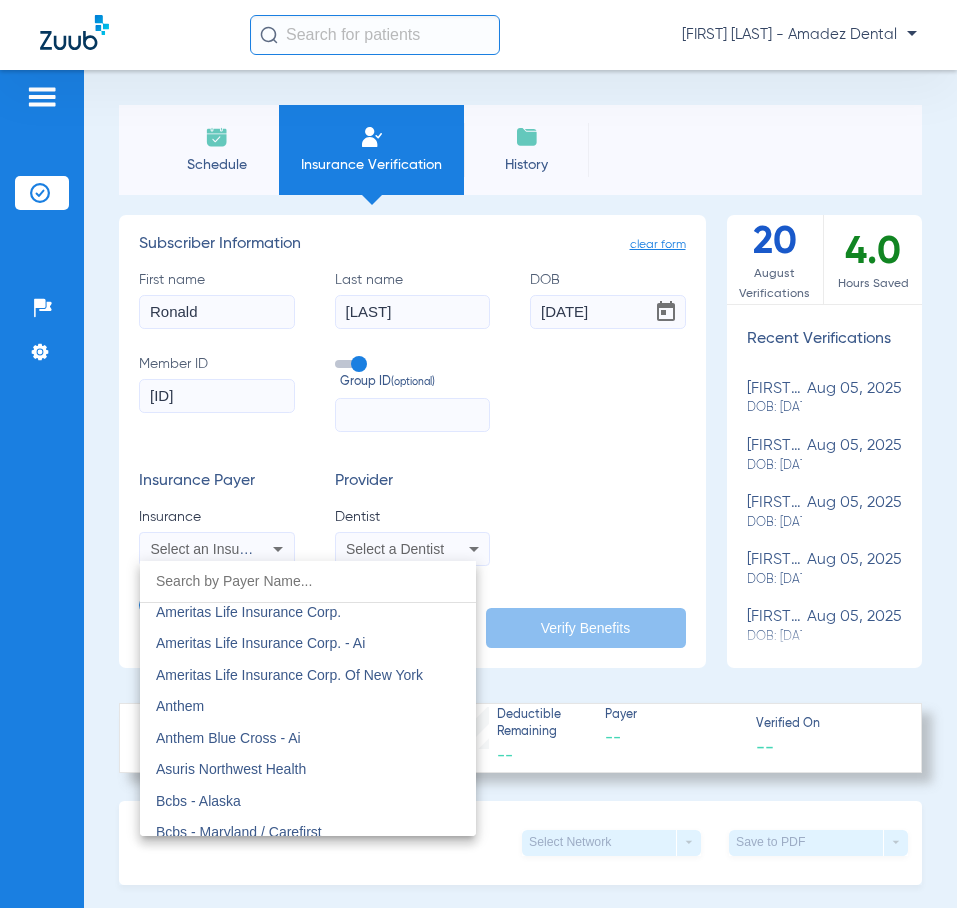 click at bounding box center (308, 581) 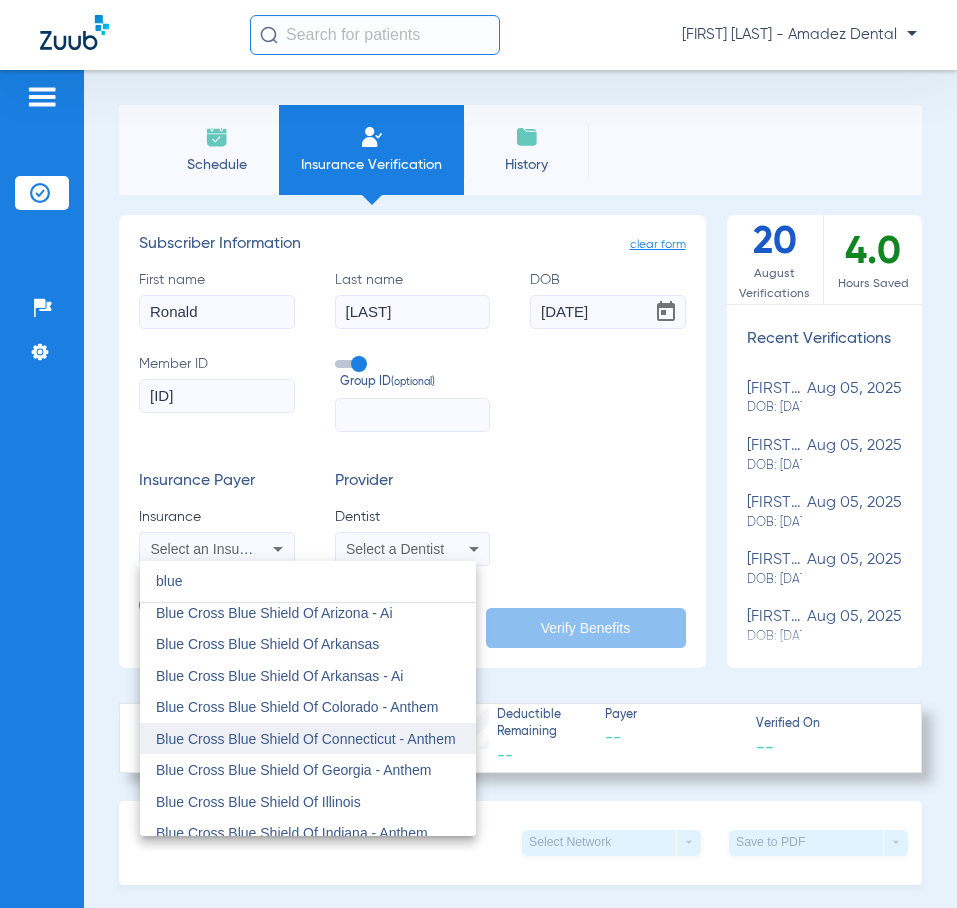 scroll, scrollTop: 0, scrollLeft: 0, axis: both 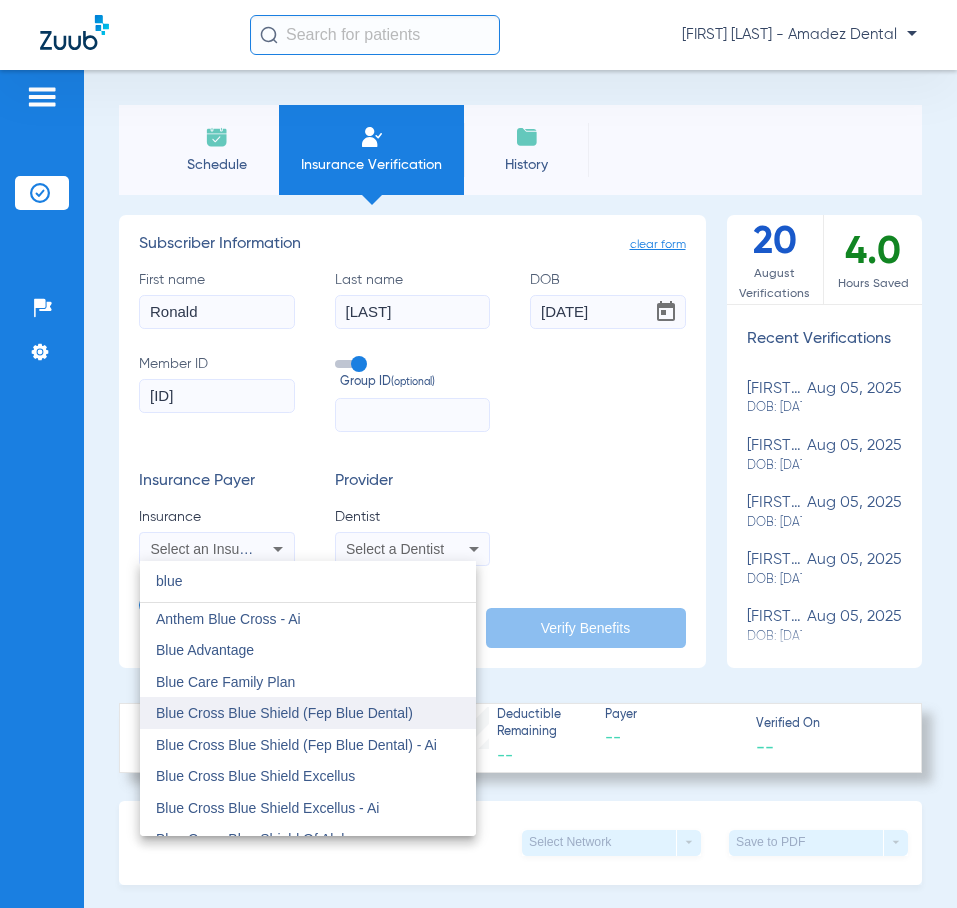 type on "blue" 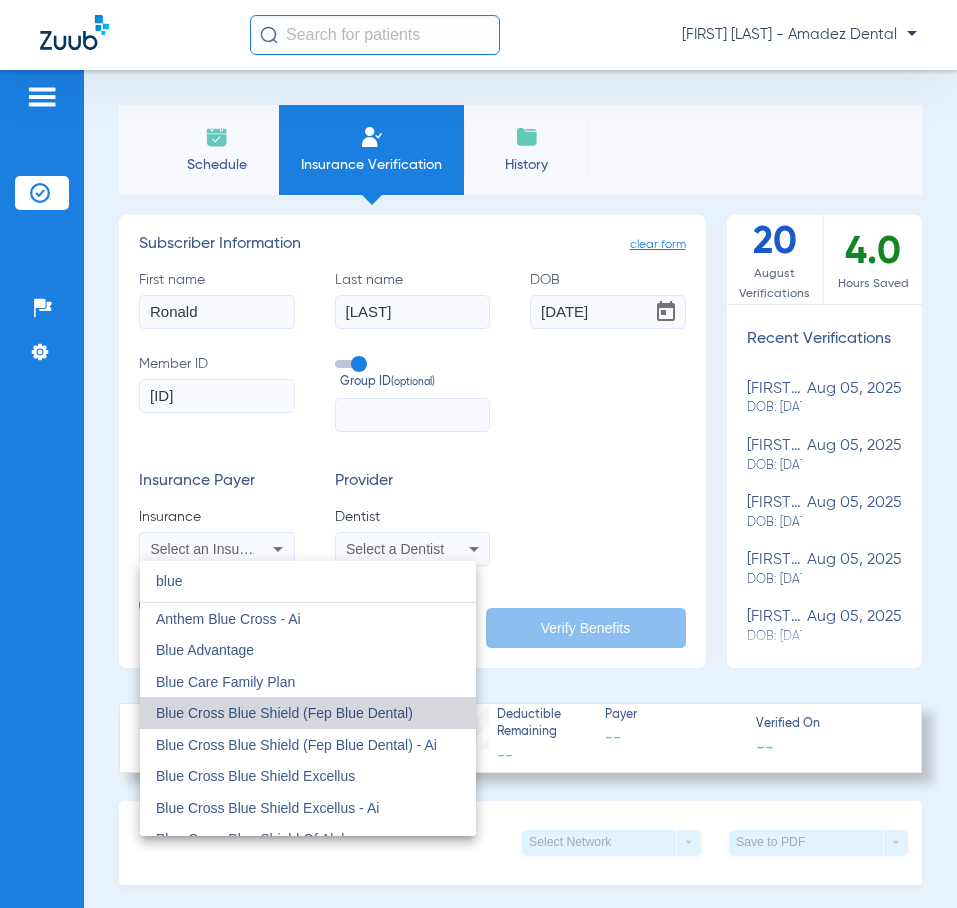click on "Blue Cross Blue Shield (Fep Blue Dental)" at bounding box center [284, 713] 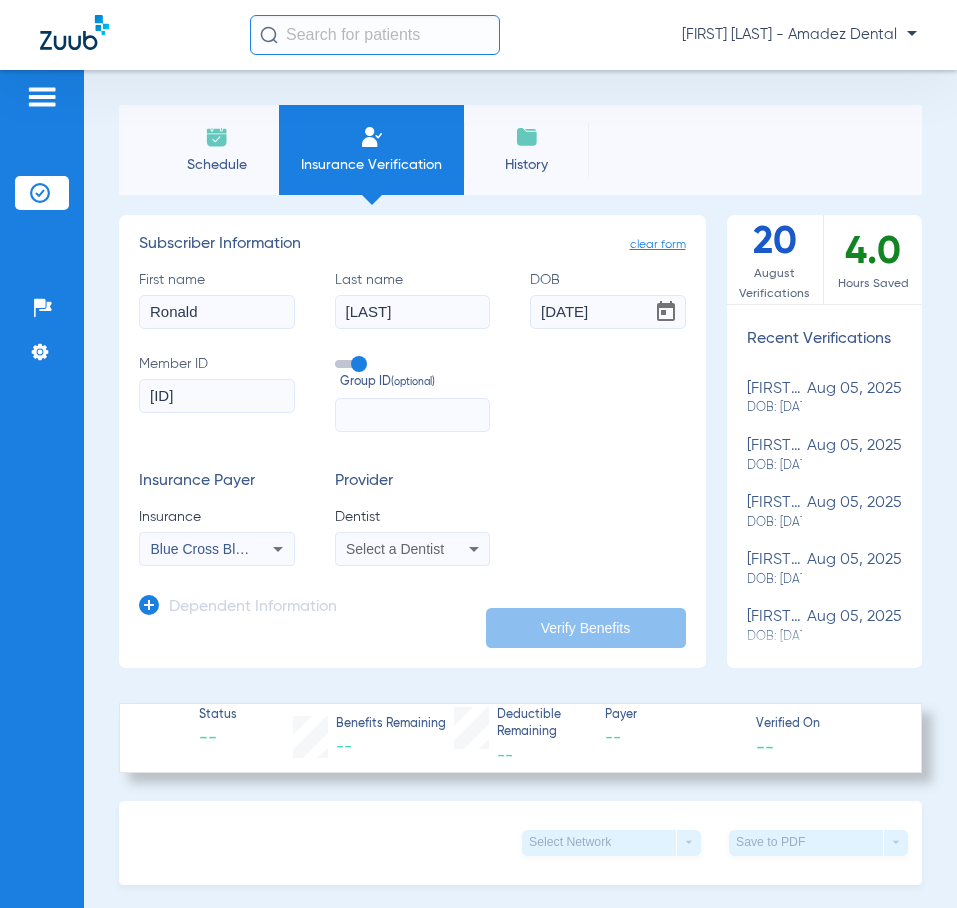 click on "Select a Dentist" at bounding box center (395, 549) 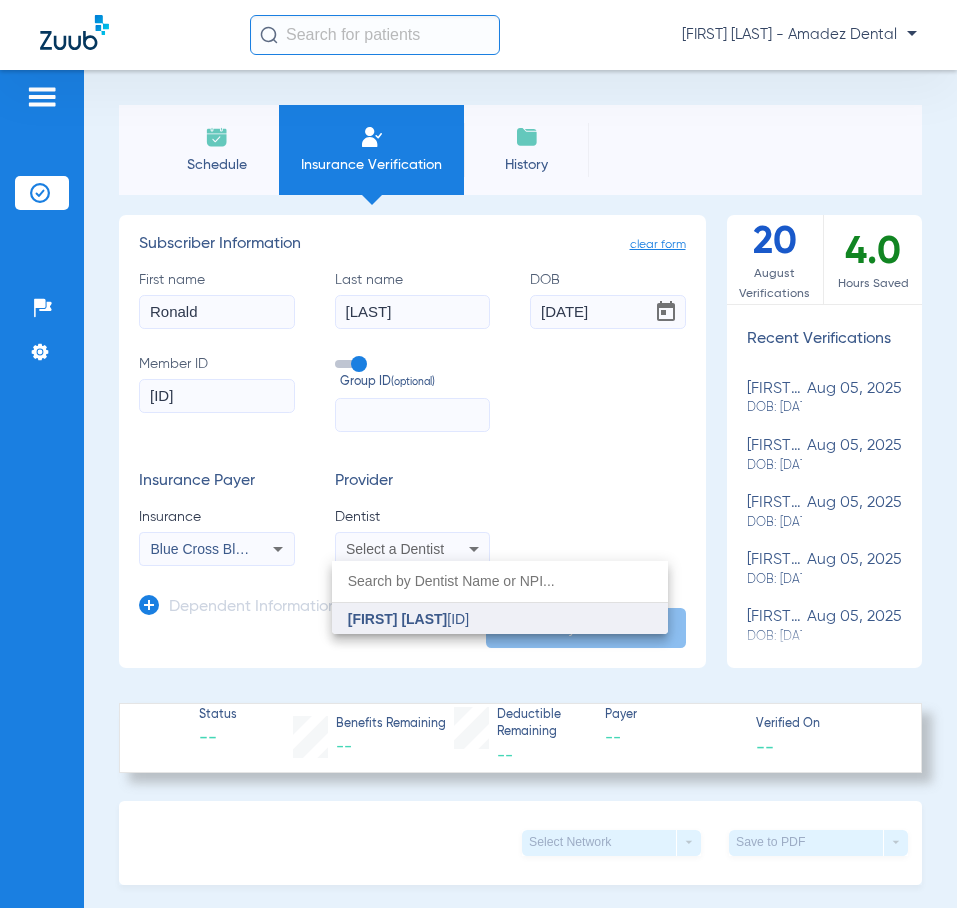 click on "Maria Amador" at bounding box center (398, 619) 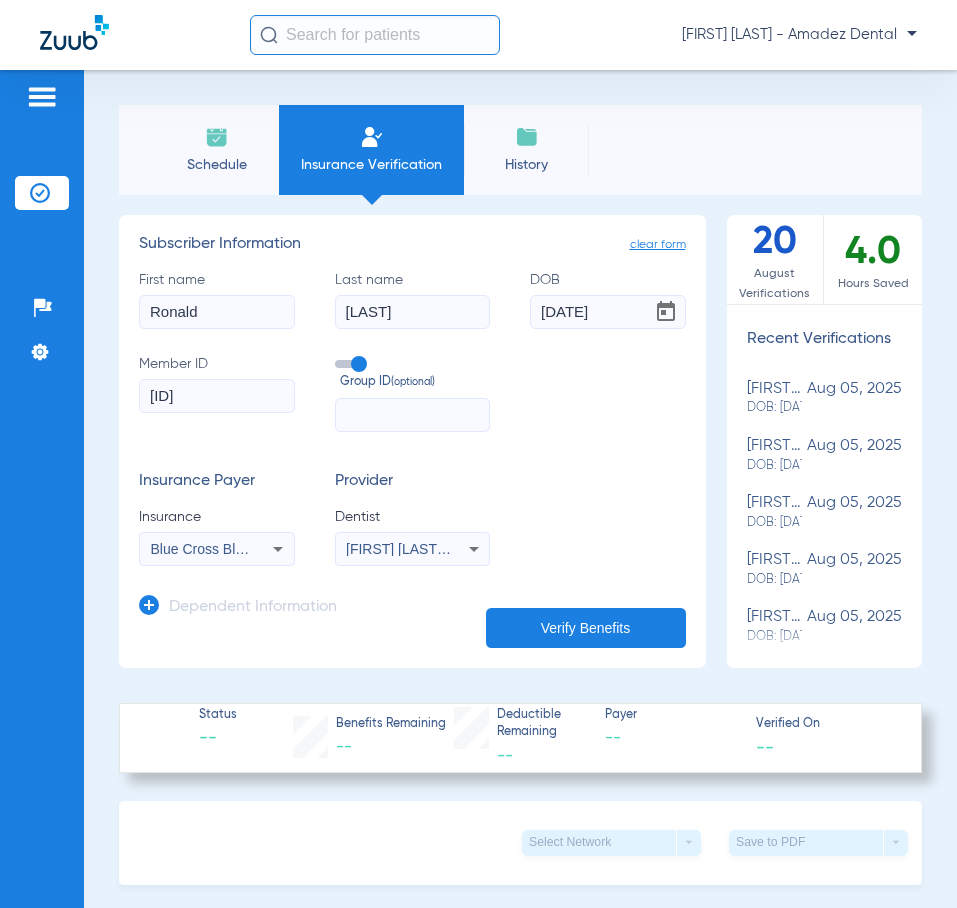 click on "Verify Benefits" 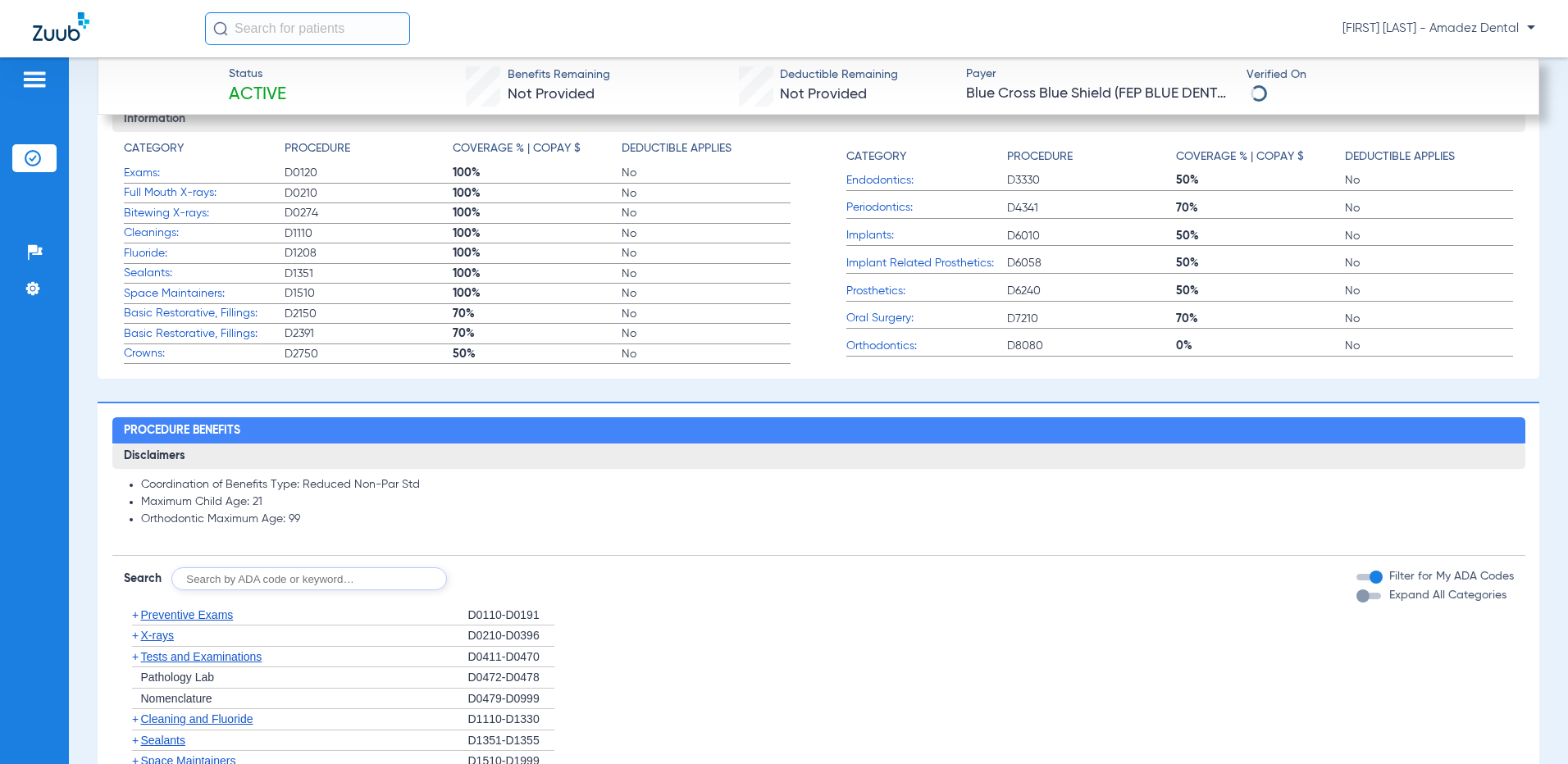 scroll, scrollTop: 1230, scrollLeft: 0, axis: vertical 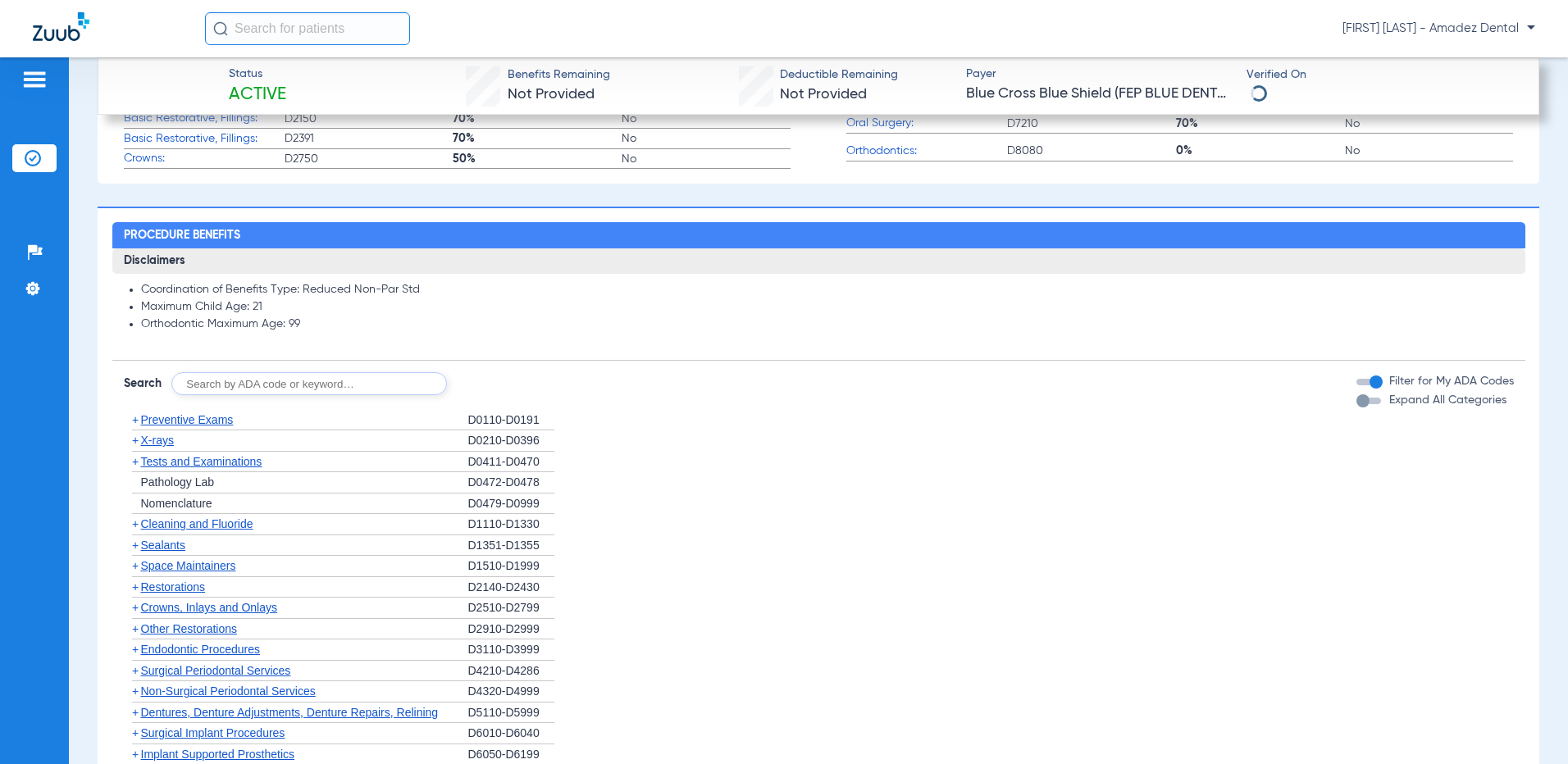click on "Preventive Exams" 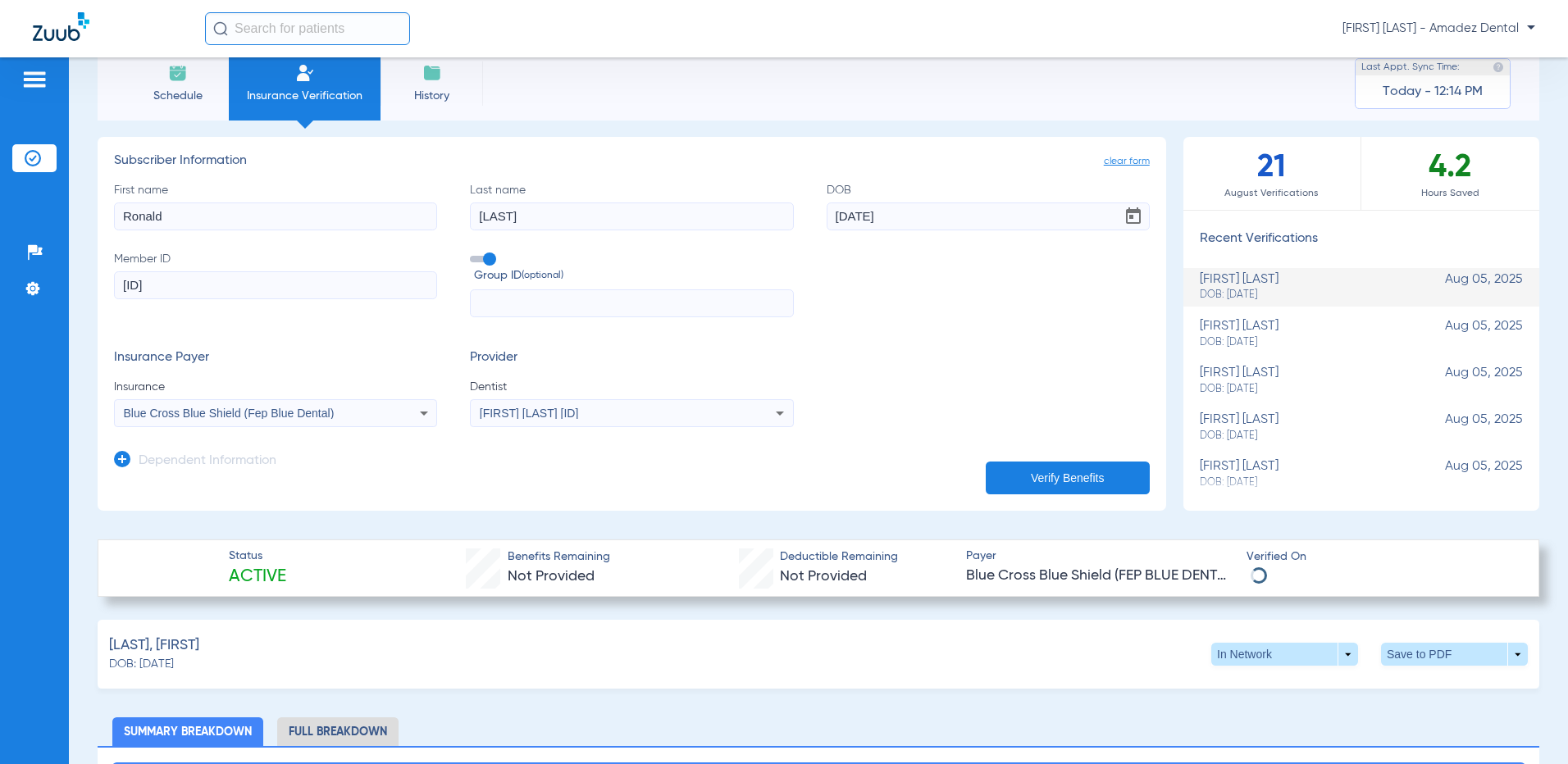 scroll, scrollTop: 0, scrollLeft: 0, axis: both 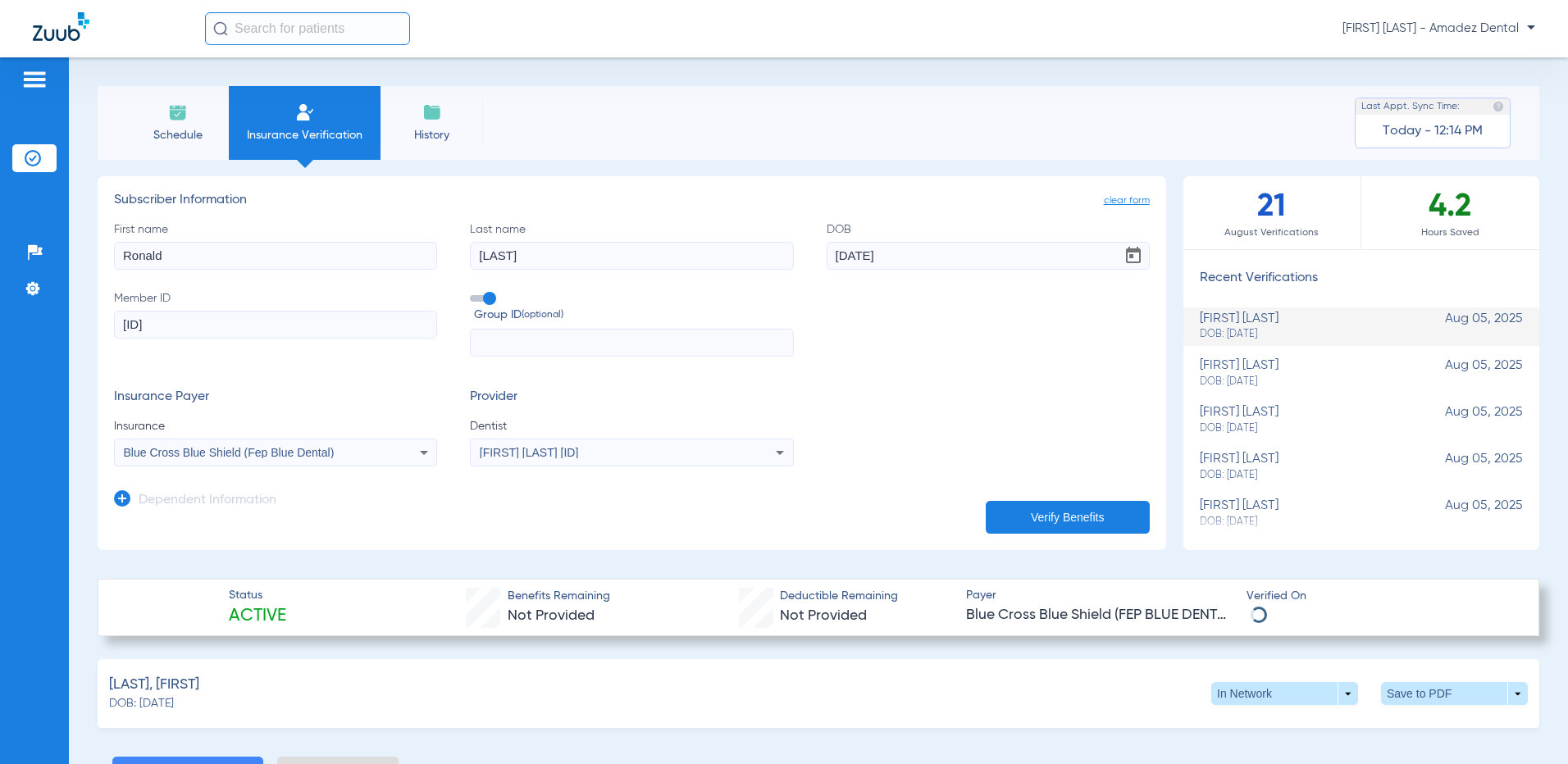 click on "Blue Cross Blue Shield (Fep Blue Dental)" at bounding box center (276, 452) 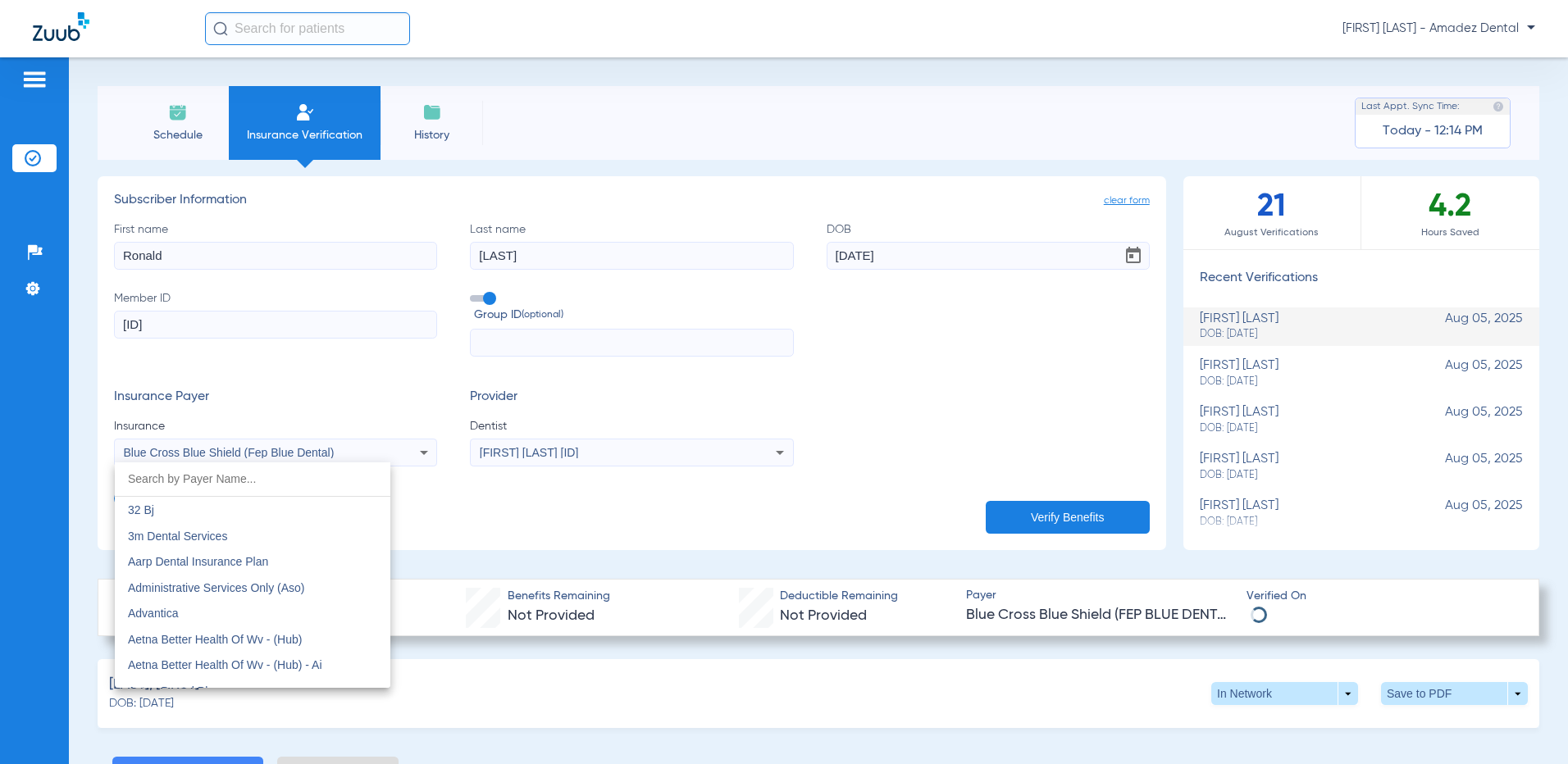 scroll, scrollTop: 894, scrollLeft: 0, axis: vertical 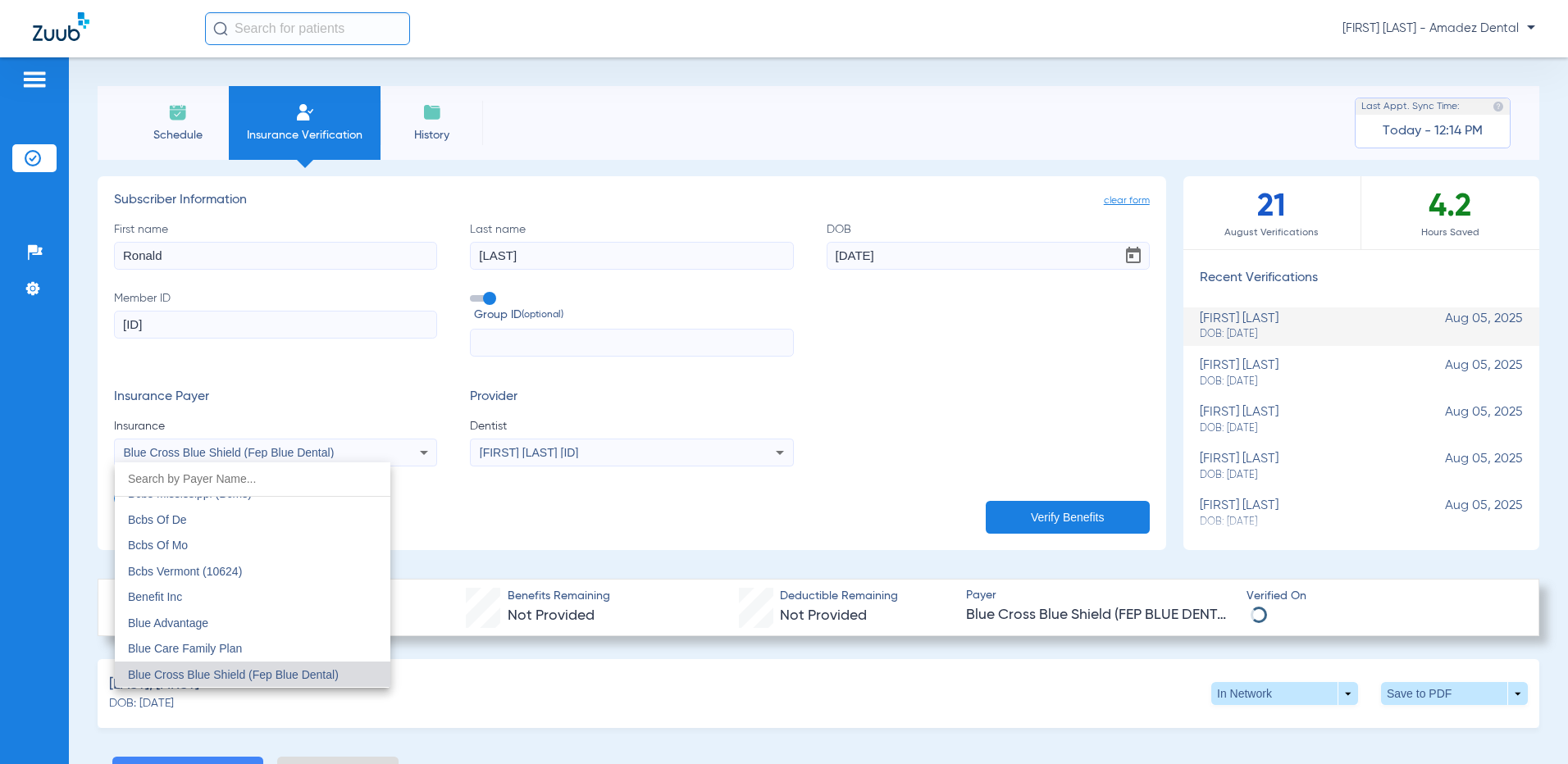 click at bounding box center (784, 382) 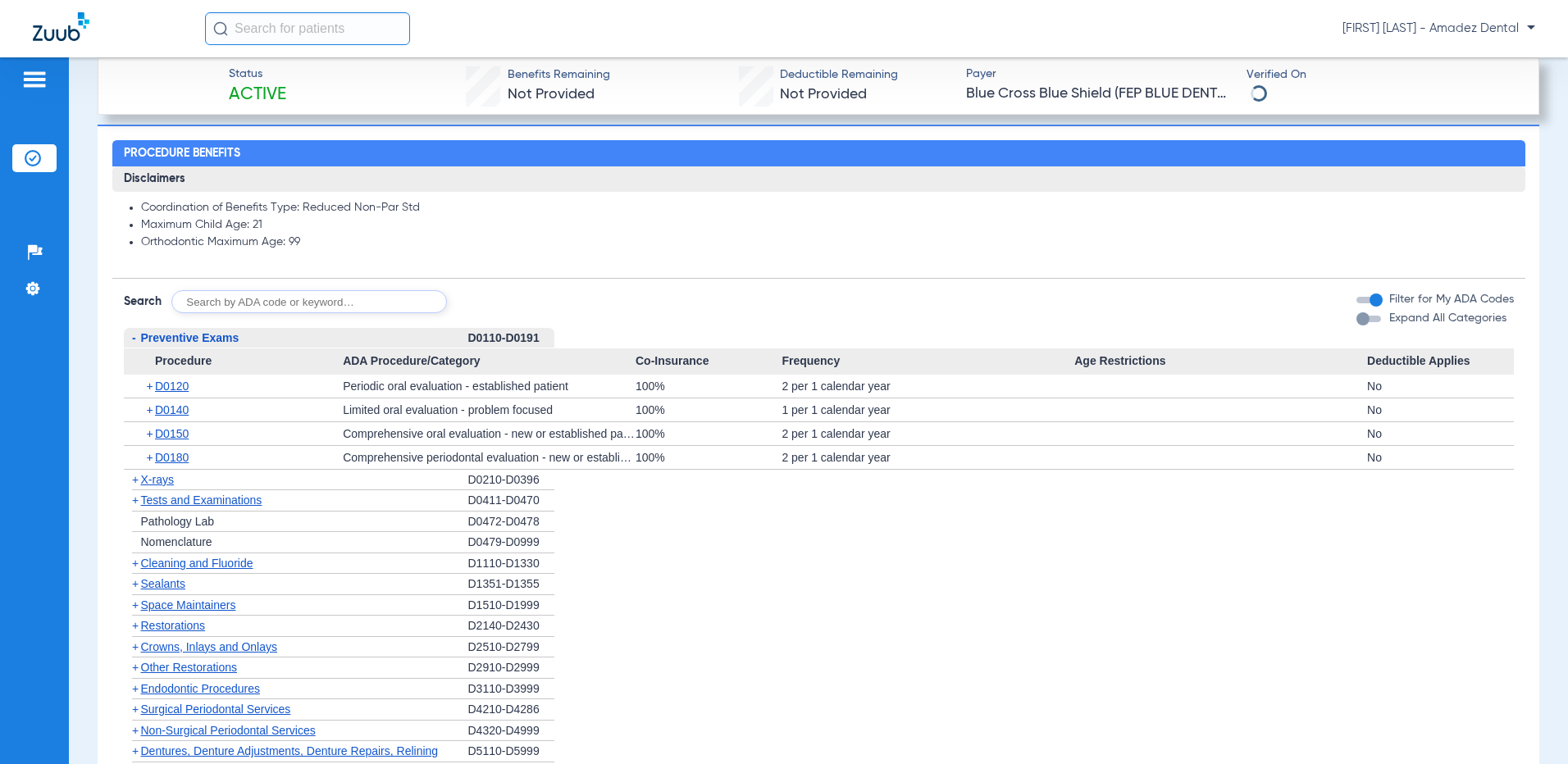 scroll, scrollTop: 738, scrollLeft: 0, axis: vertical 